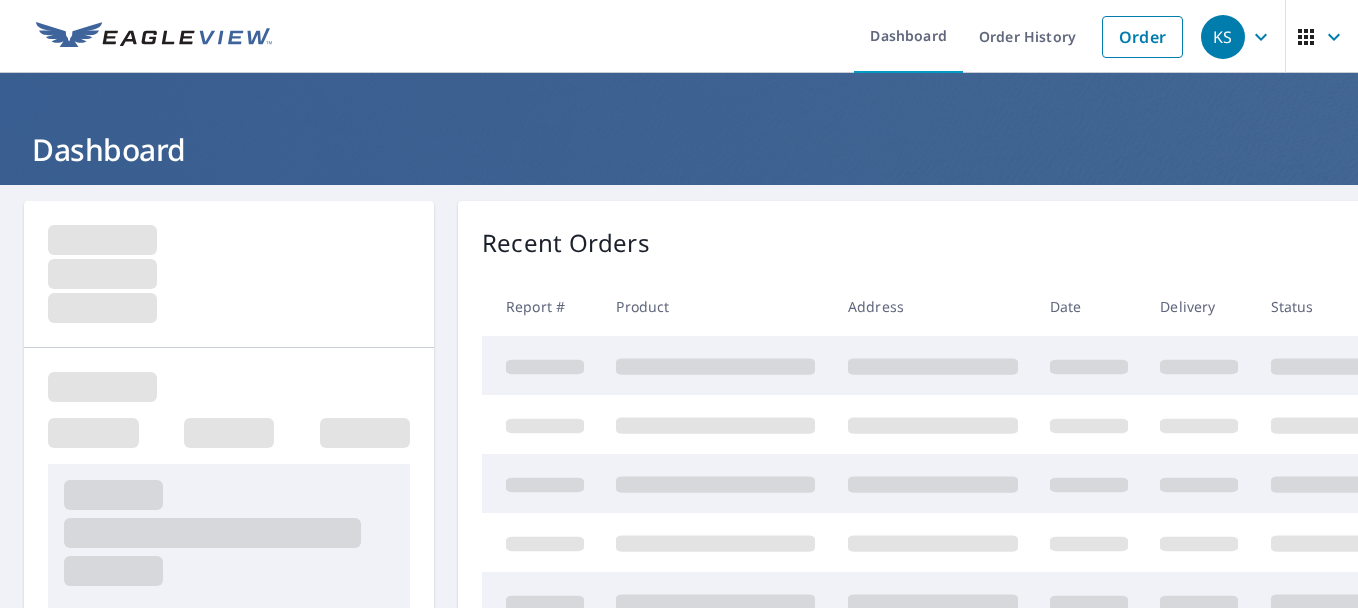 scroll, scrollTop: 0, scrollLeft: 0, axis: both 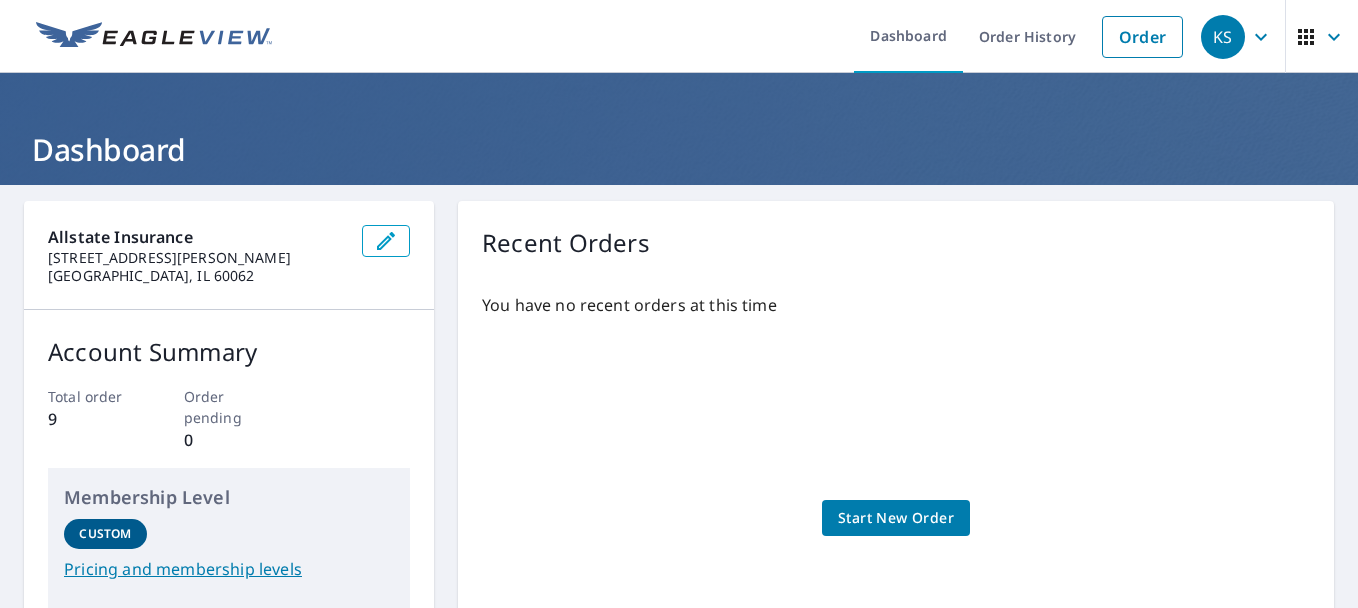 click on "Start New Order" at bounding box center [896, 518] 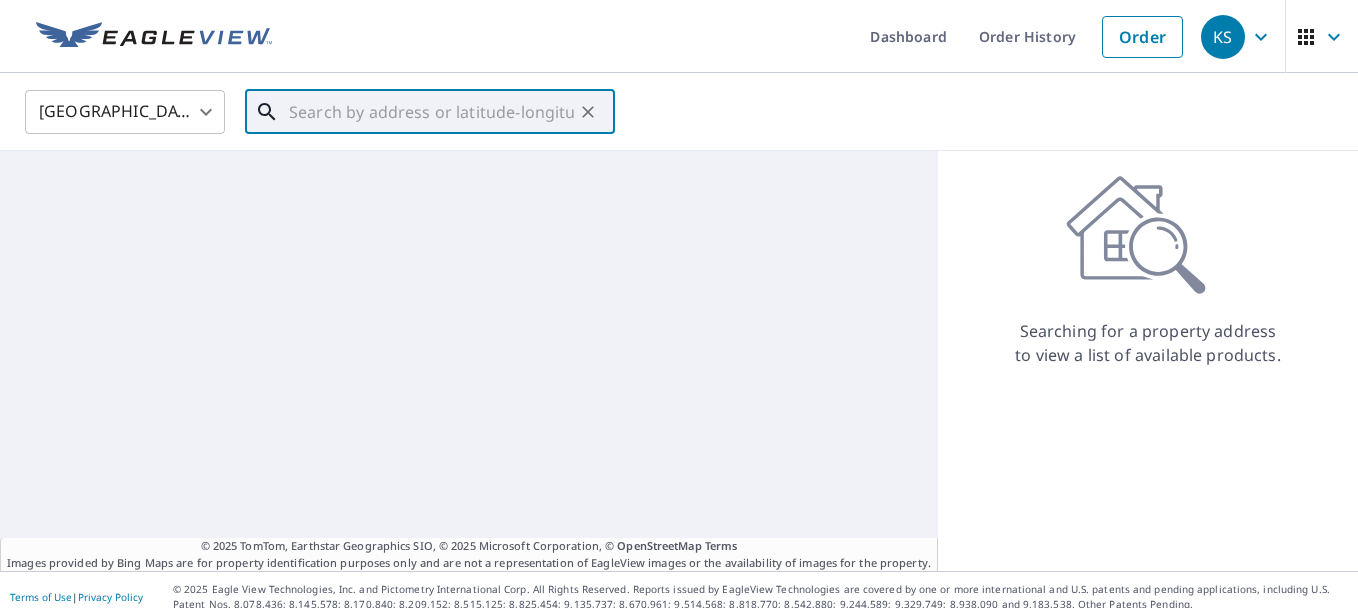 click at bounding box center [431, 112] 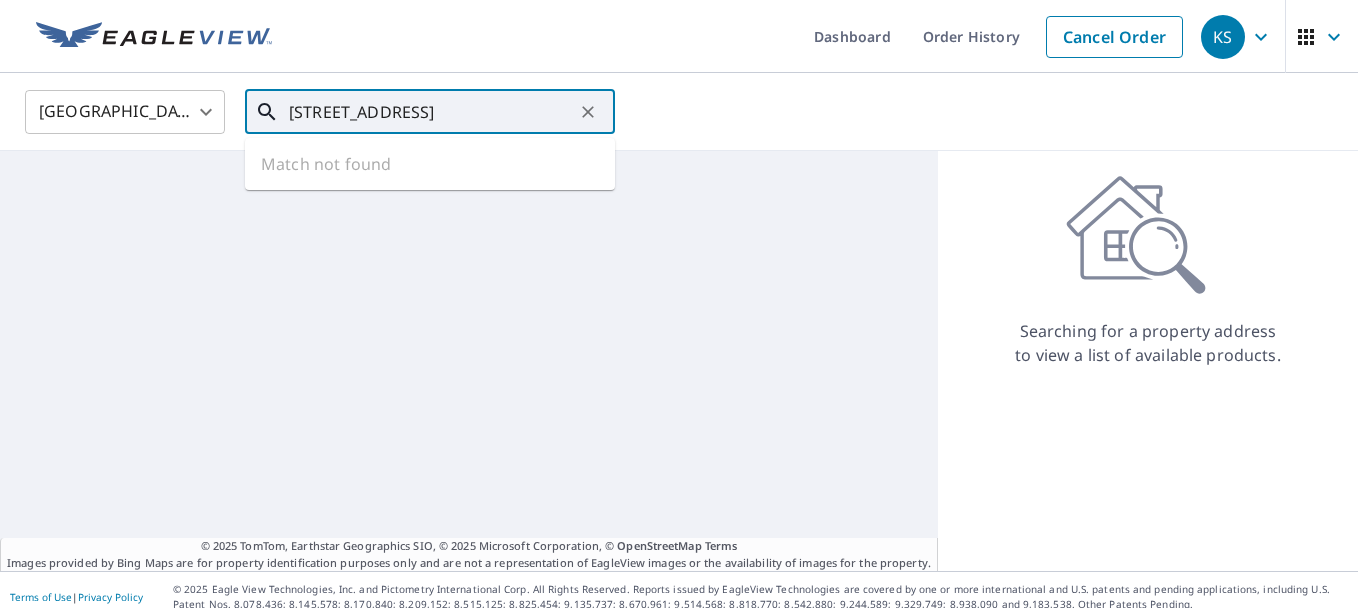 scroll, scrollTop: 0, scrollLeft: 62, axis: horizontal 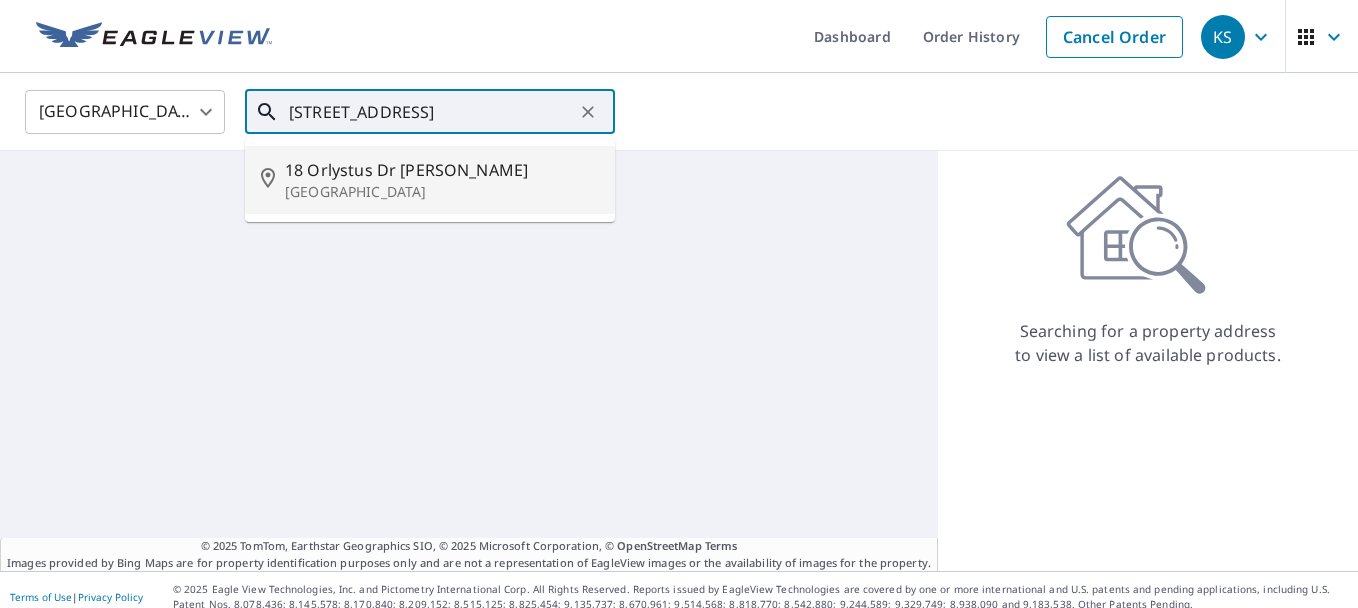 click on "Rome, GA 30161" at bounding box center [442, 192] 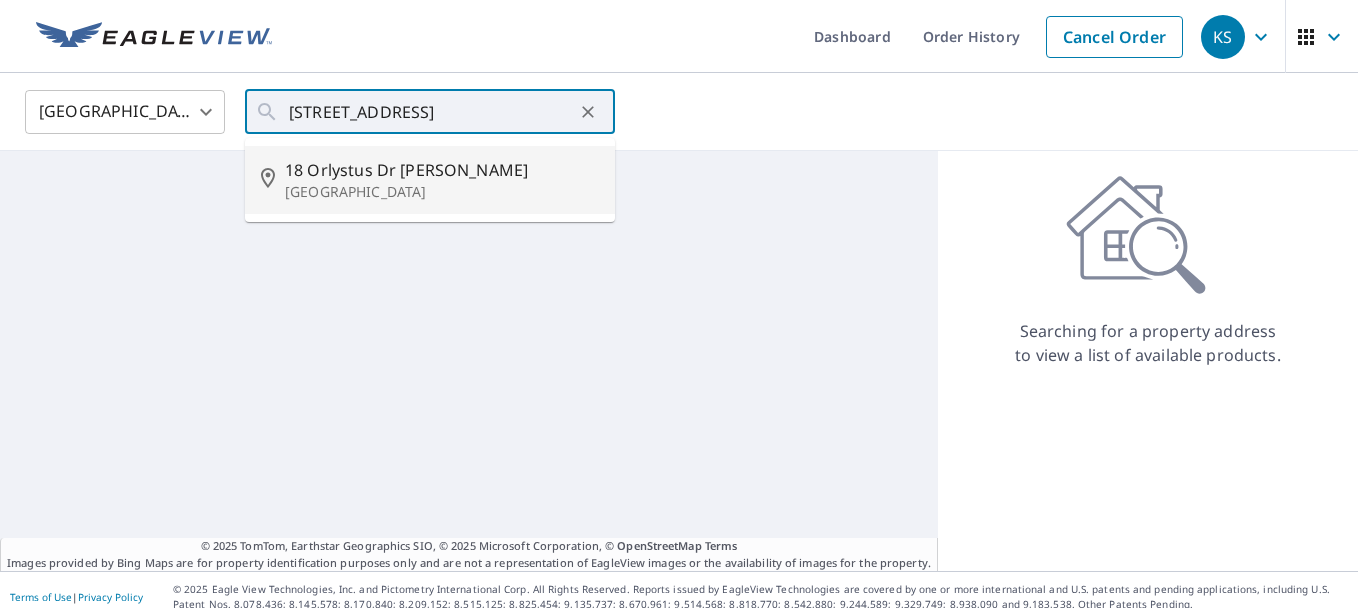 type on "18 Orlystus Dr SW Rome, GA 30161" 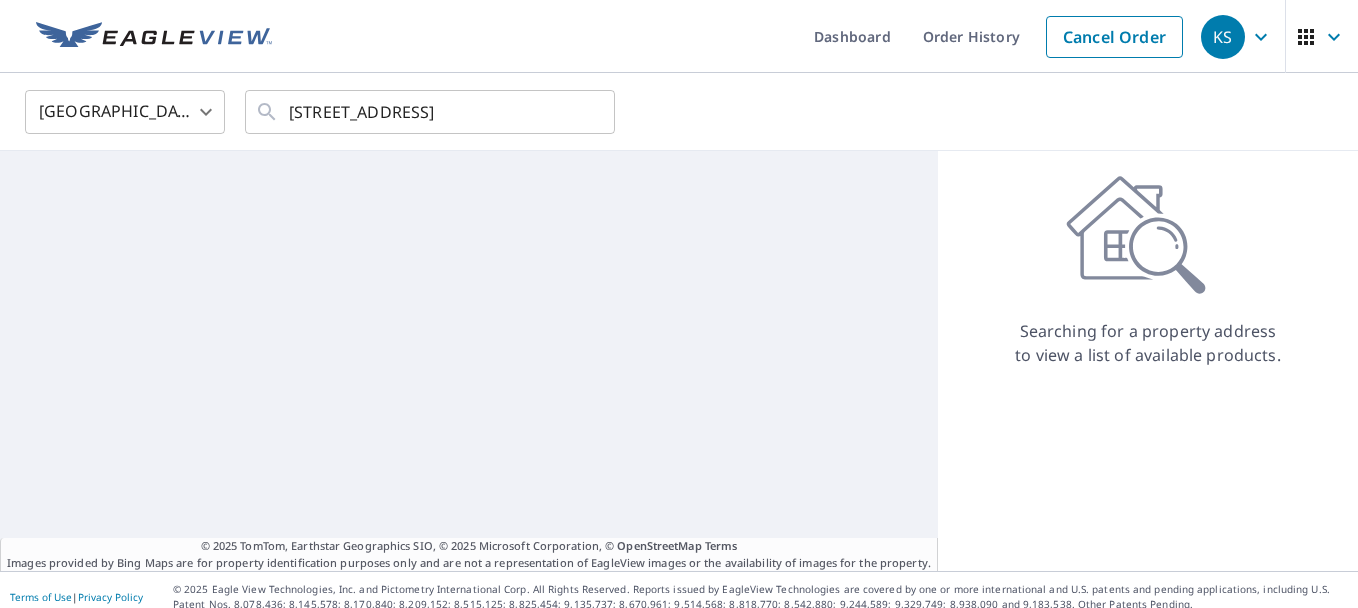 scroll, scrollTop: 0, scrollLeft: 0, axis: both 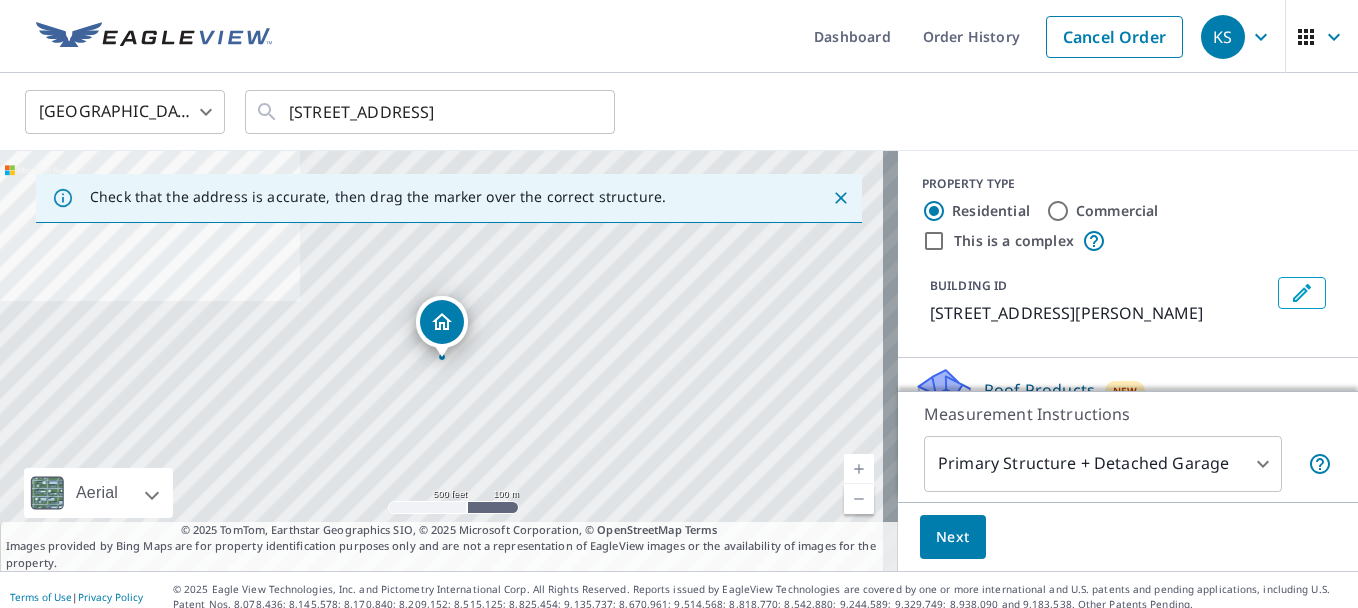 click on "Next" at bounding box center (953, 537) 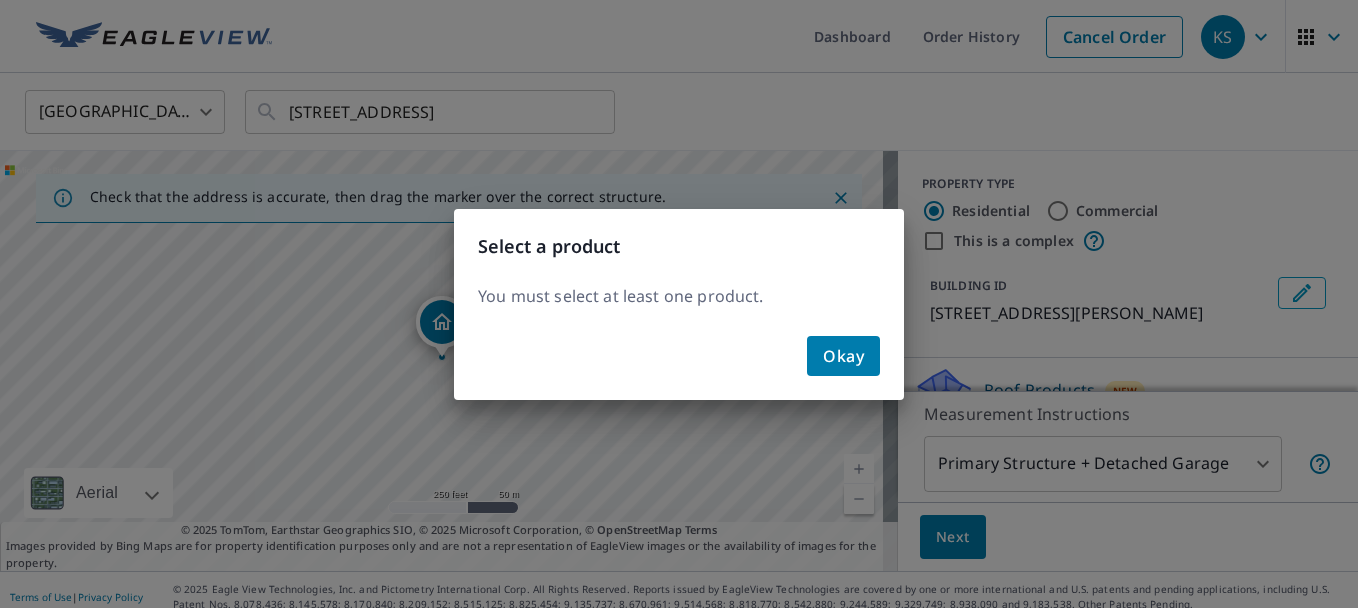 click on "Okay" 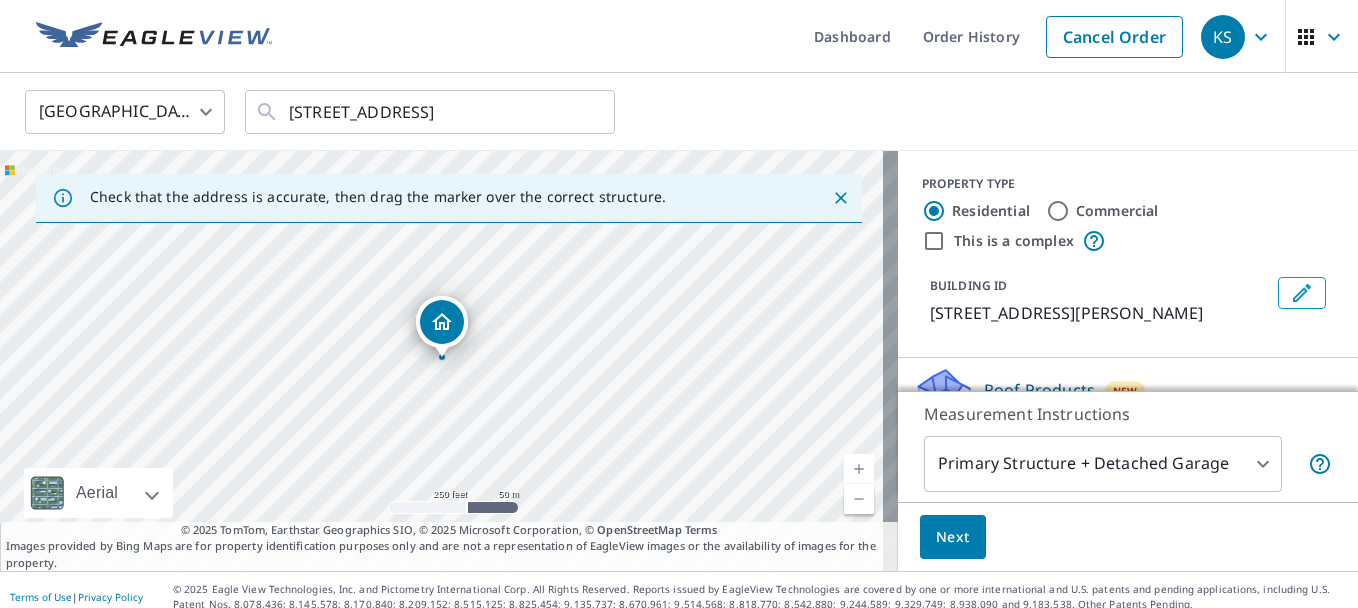 click on "KS KS
Dashboard Order History Cancel Order KS United States US ​ 18 Orlystus Dr SW Rome, GA 30161 ​ Check that the address is accurate, then drag the marker over the correct structure. 18 Orlystus Dr SW Rome, GA 30161 Aerial Road A standard road map Aerial A detailed look from above Labels Labels 250 feet 50 m © 2025 TomTom, © Vexcel Imaging, © 2025 Microsoft Corporation,  © OpenStreetMap Terms © 2025 TomTom, Earthstar Geographics SIO, © 2025 Microsoft Corporation, ©   OpenStreetMap   Terms Images provided by Bing Maps are for property identification purposes only and are not a representation of EagleView images or the availability of images for the property. PROPERTY TYPE Residential Commercial This is a complex BUILDING ID 18 Orlystus Dr SW, Rome, GA, 30161 Roof Products New ClaimsReady™ Bid Perfect™ Solar Products New TrueDesign for Sales TrueDesign for Planning Walls Products New Walls, Windows & Doors Measurement Instructions Primary Structure + Detached Garage 1 ​ Next  |" at bounding box center [679, 304] 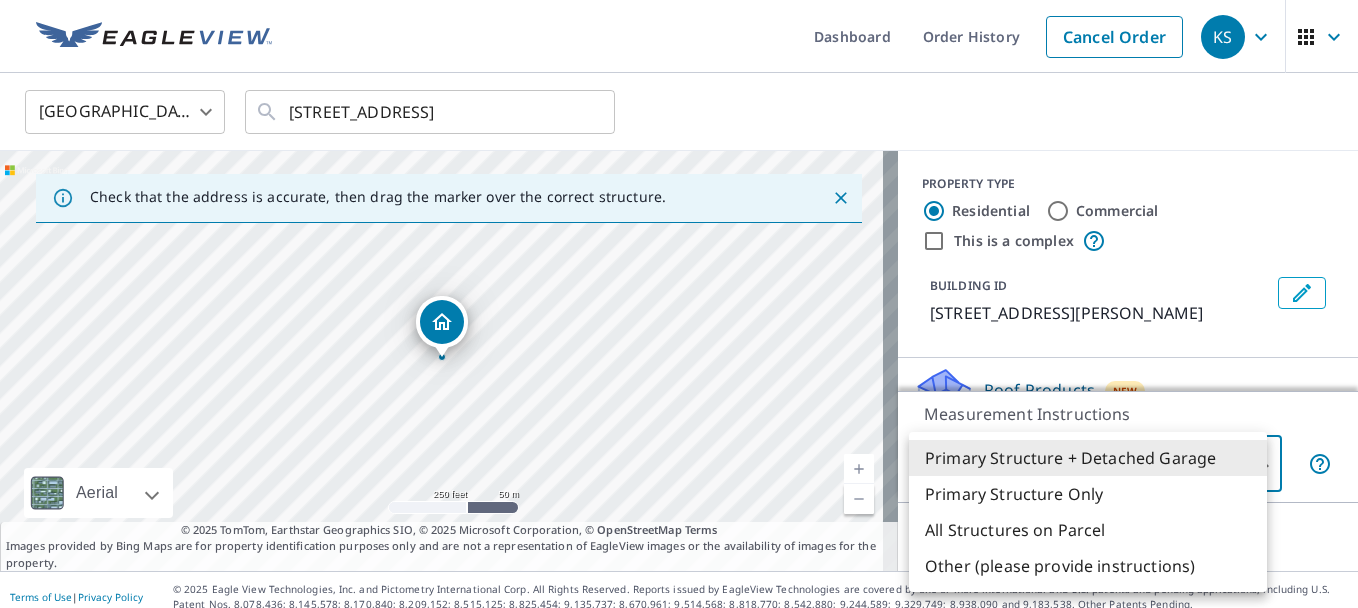 click at bounding box center [679, 304] 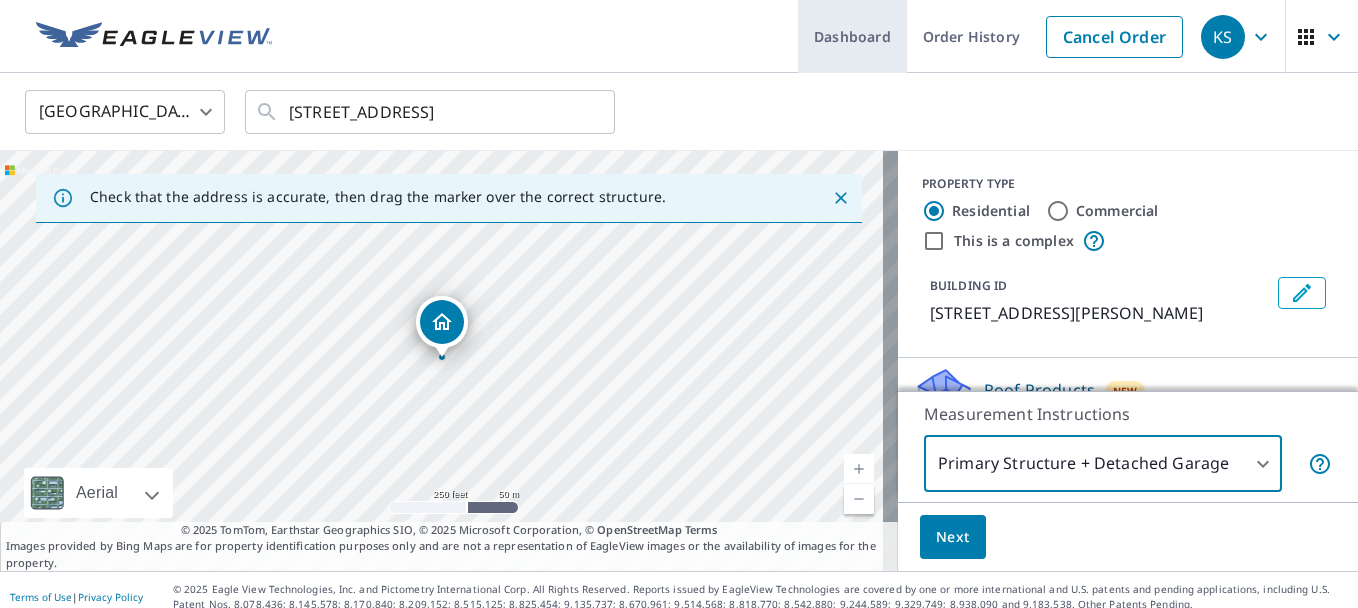 click on "Dashboard" at bounding box center [852, 36] 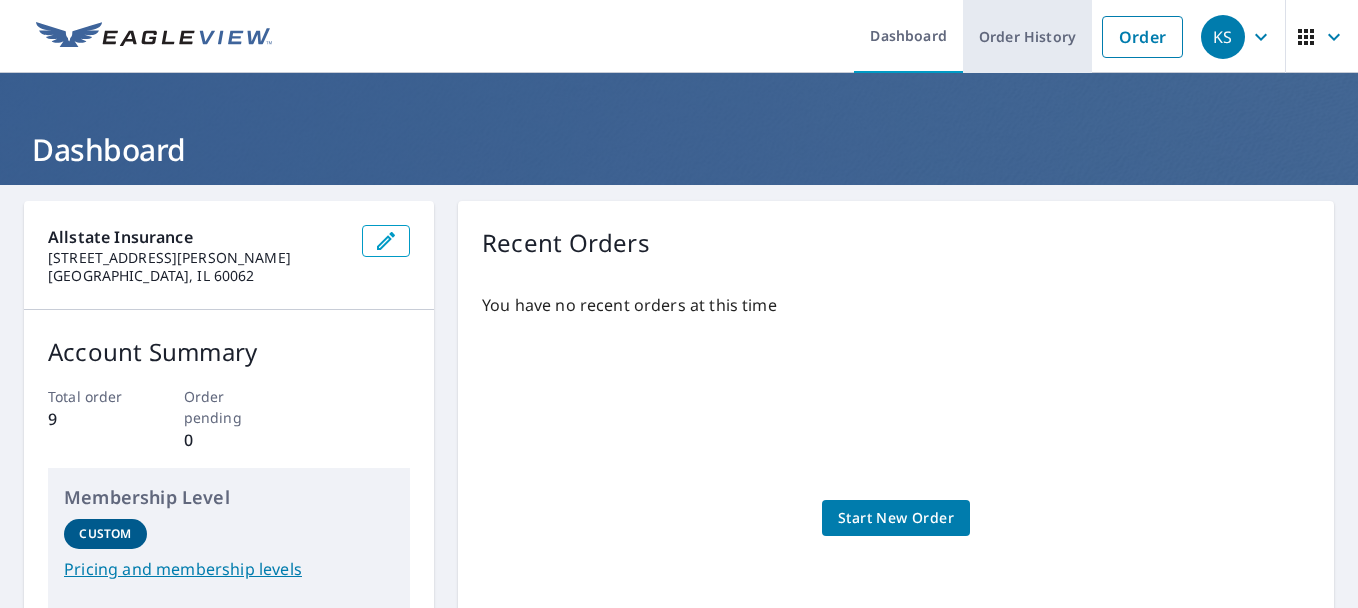click on "Order History" at bounding box center [1027, 36] 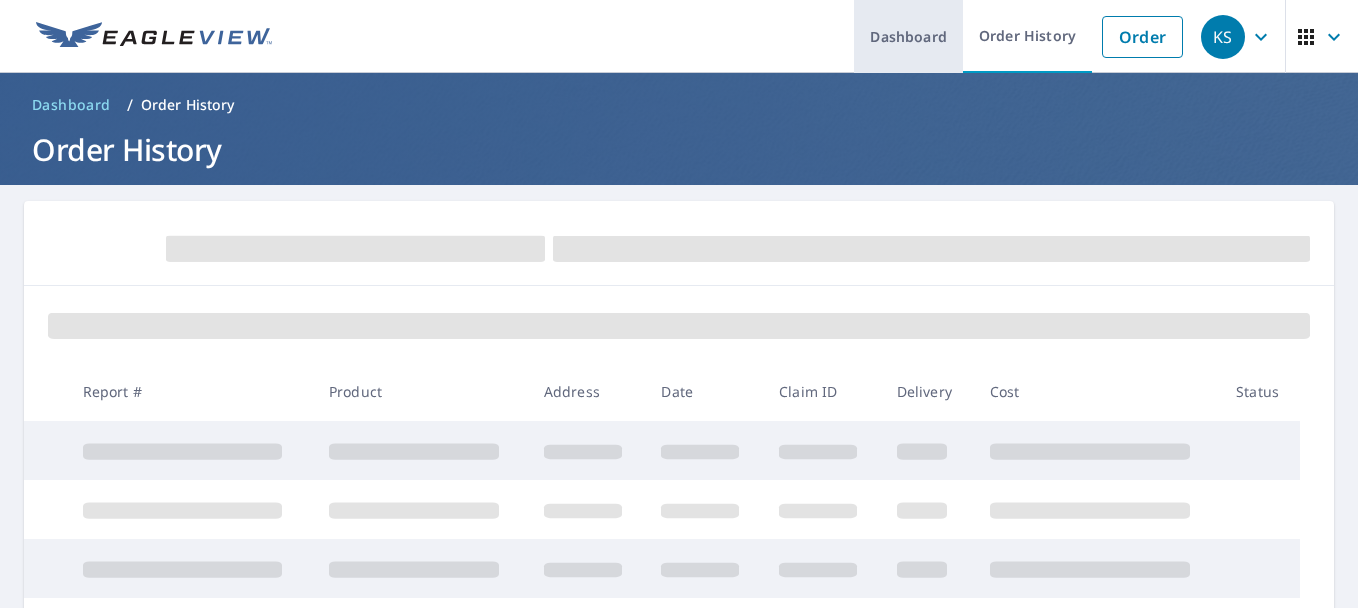 click on "Dashboard" at bounding box center (908, 36) 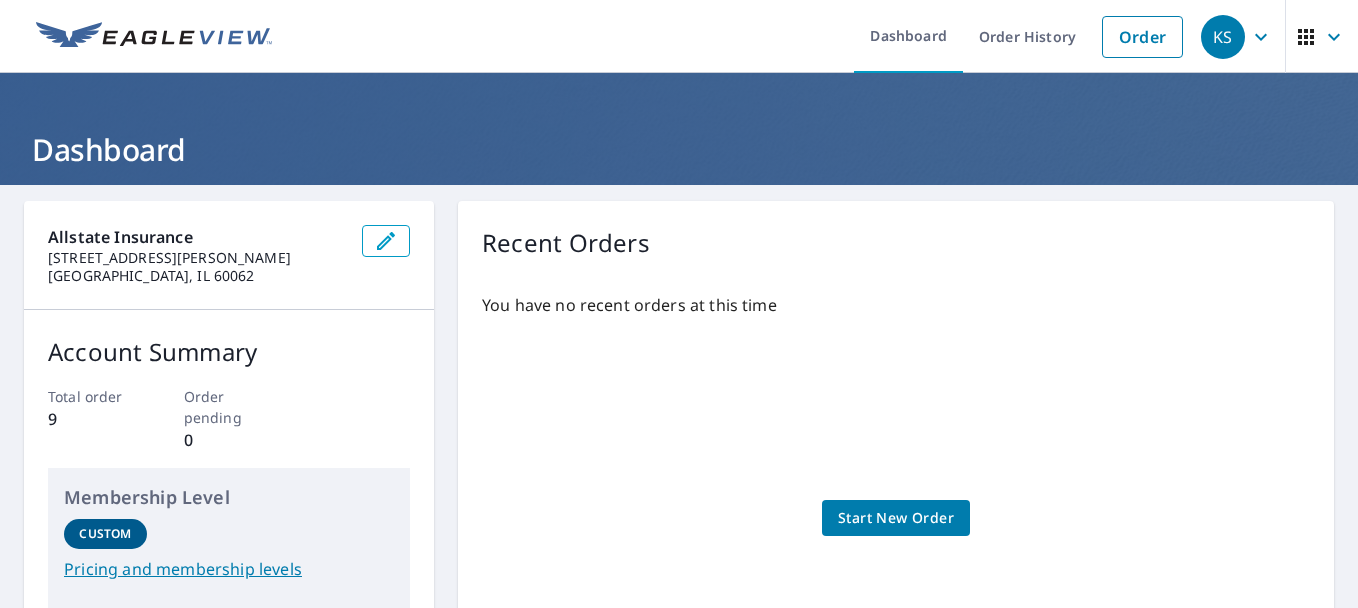click on "Start New Order" at bounding box center [896, 518] 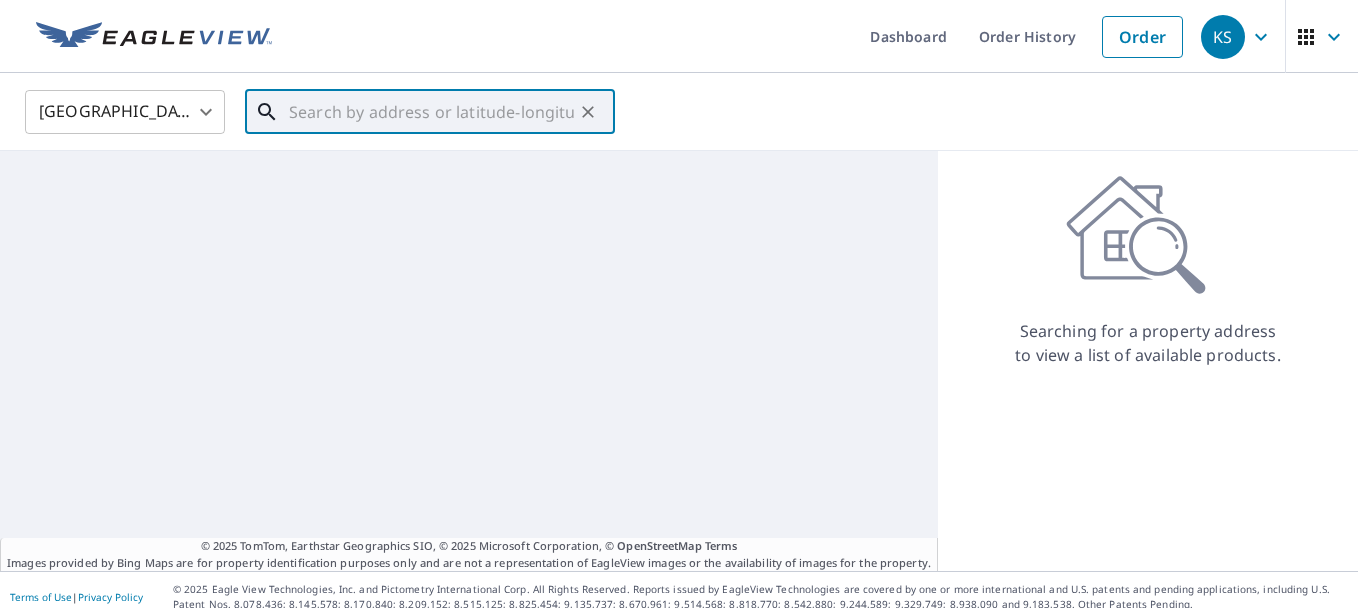 click at bounding box center [431, 112] 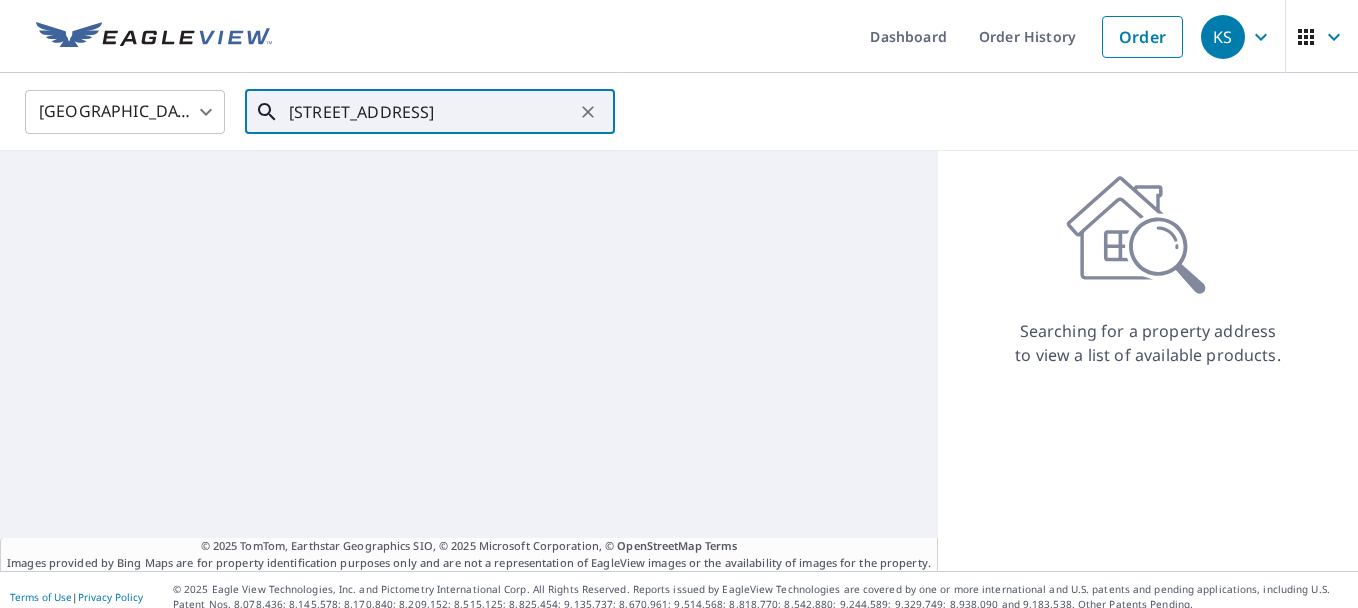 scroll, scrollTop: 0, scrollLeft: 62, axis: horizontal 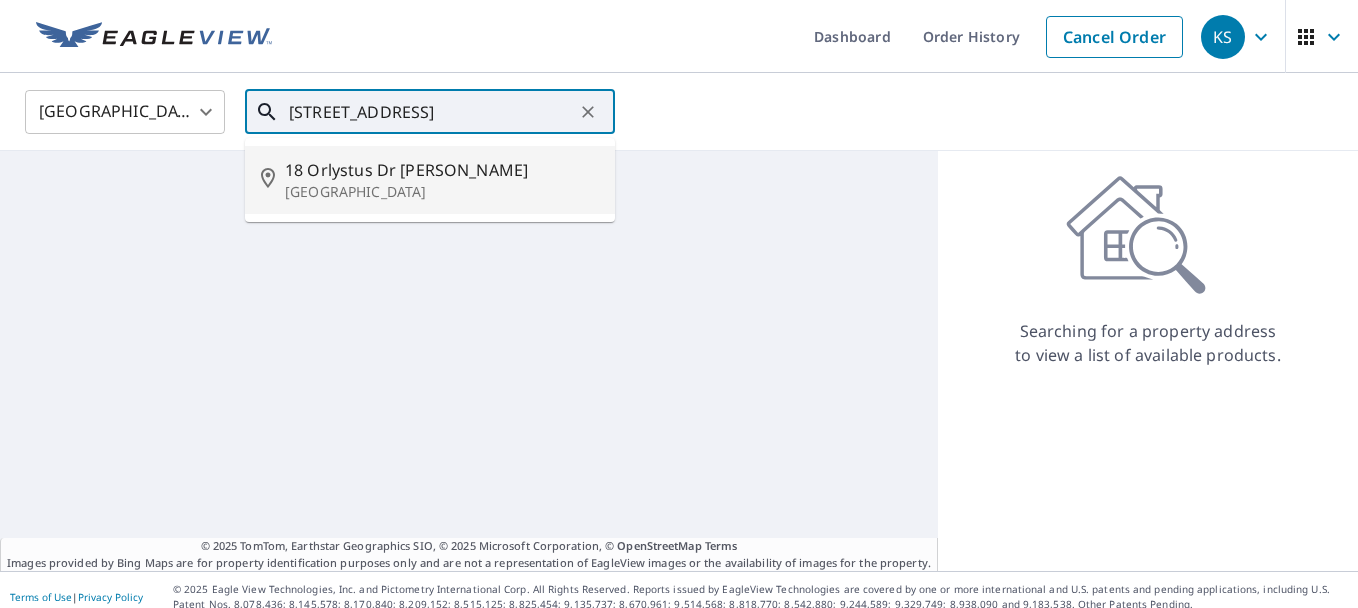 click on "18 Orlystus Dr SW" at bounding box center [442, 170] 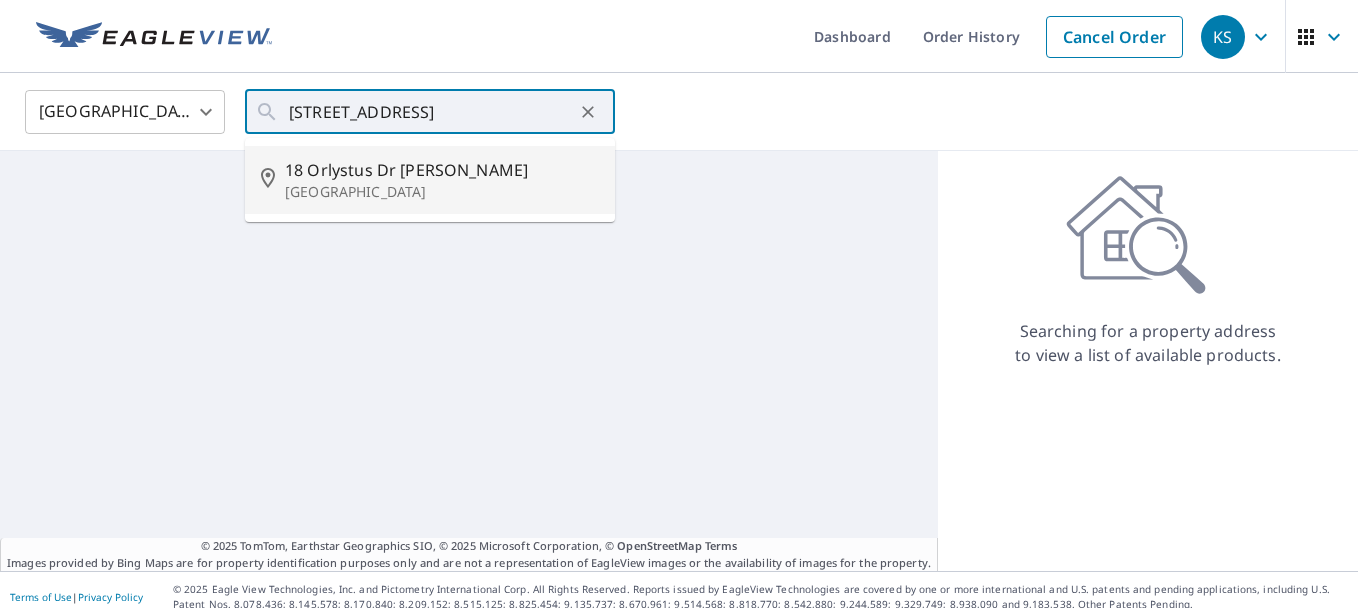 type on "18 Orlystus Dr SW Rome, GA 30161" 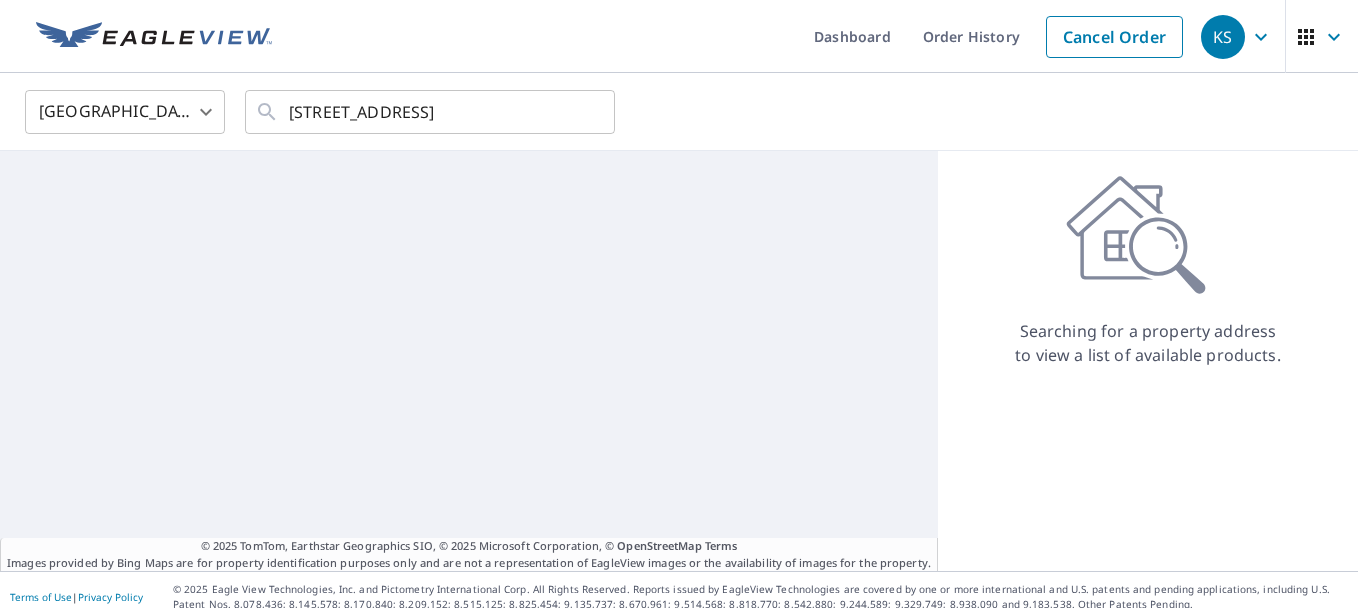scroll, scrollTop: 0, scrollLeft: 0, axis: both 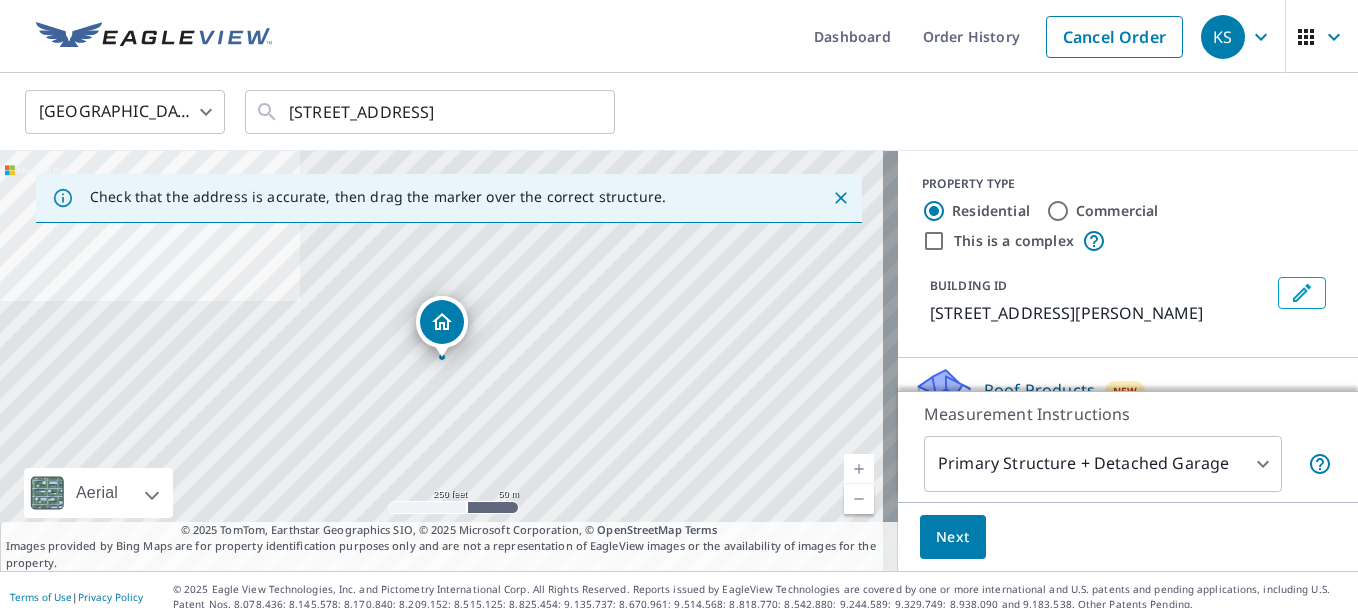 click on "KS KS
Dashboard Order History Cancel Order KS United States US ​ 18 Orlystus Dr SW Rome, GA 30161 ​ Check that the address is accurate, then drag the marker over the correct structure. 18 Orlystus Dr SW Rome, GA 30161 Aerial Road A standard road map Aerial A detailed look from above Labels Labels 250 feet 50 m © 2025 TomTom, © Vexcel Imaging, © 2025 Microsoft Corporation,  © OpenStreetMap Terms © 2025 TomTom, Earthstar Geographics SIO, © 2025 Microsoft Corporation, ©   OpenStreetMap   Terms Images provided by Bing Maps are for property identification purposes only and are not a representation of EagleView images or the availability of images for the property. PROPERTY TYPE Residential Commercial This is a complex BUILDING ID 18 Orlystus Dr SW, Rome, GA, 30161 Roof Products New ClaimsReady™ Bid Perfect™ Solar Products New TrueDesign for Sales TrueDesign for Planning Walls Products New Walls, Windows & Doors Measurement Instructions Primary Structure + Detached Garage 1 ​ Next  |" at bounding box center (679, 304) 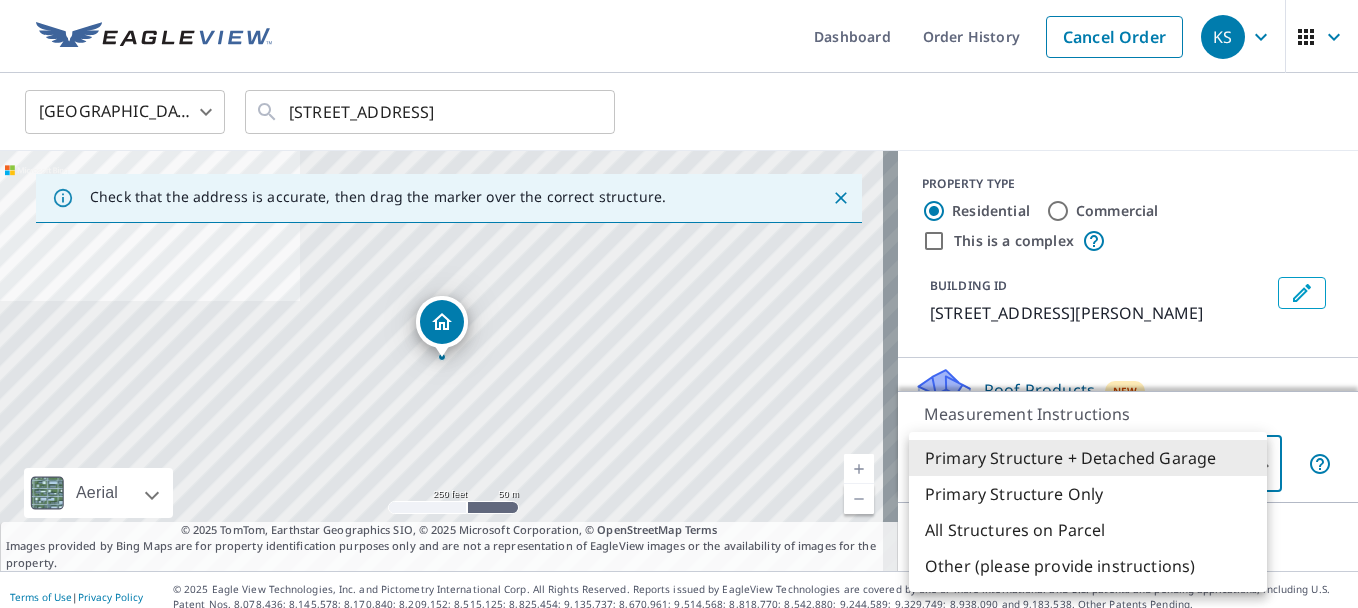 click on "All Structures on Parcel" at bounding box center (1088, 530) 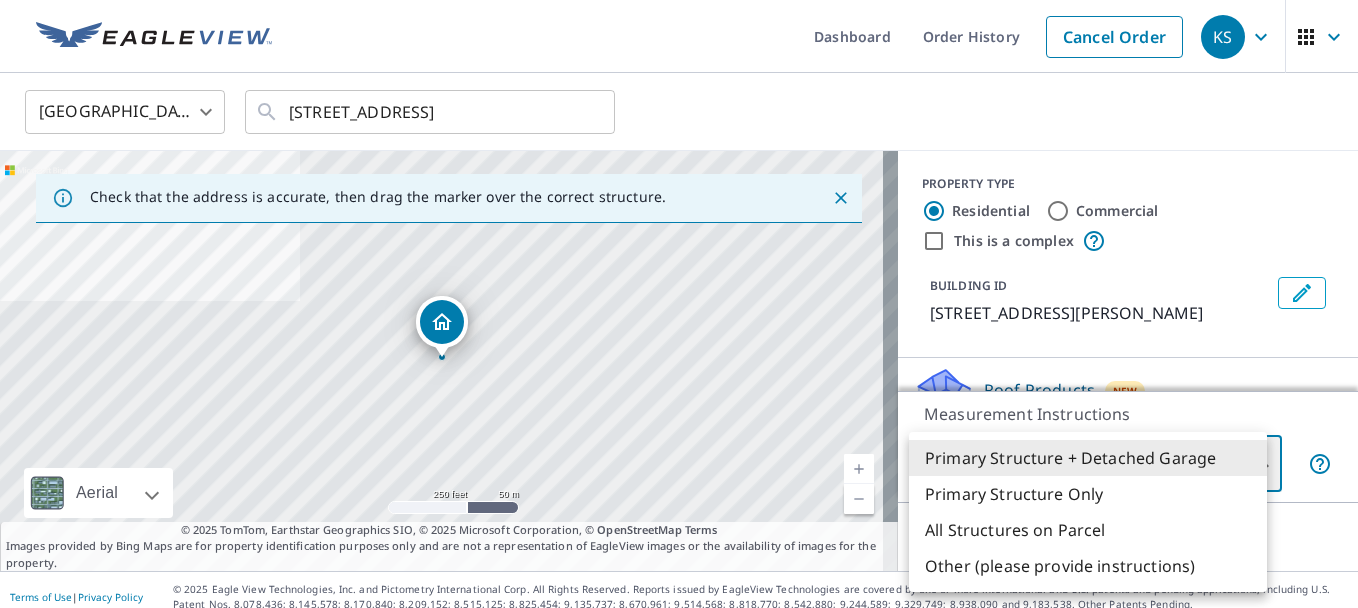 type on "3" 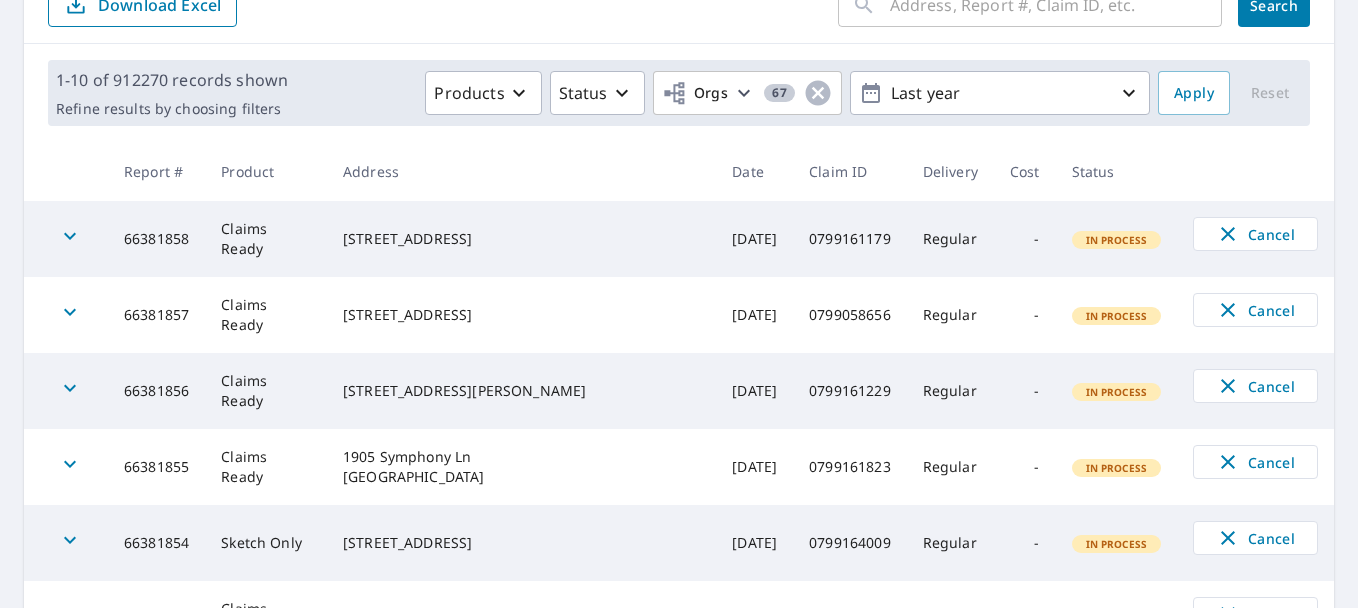 scroll, scrollTop: 0, scrollLeft: 0, axis: both 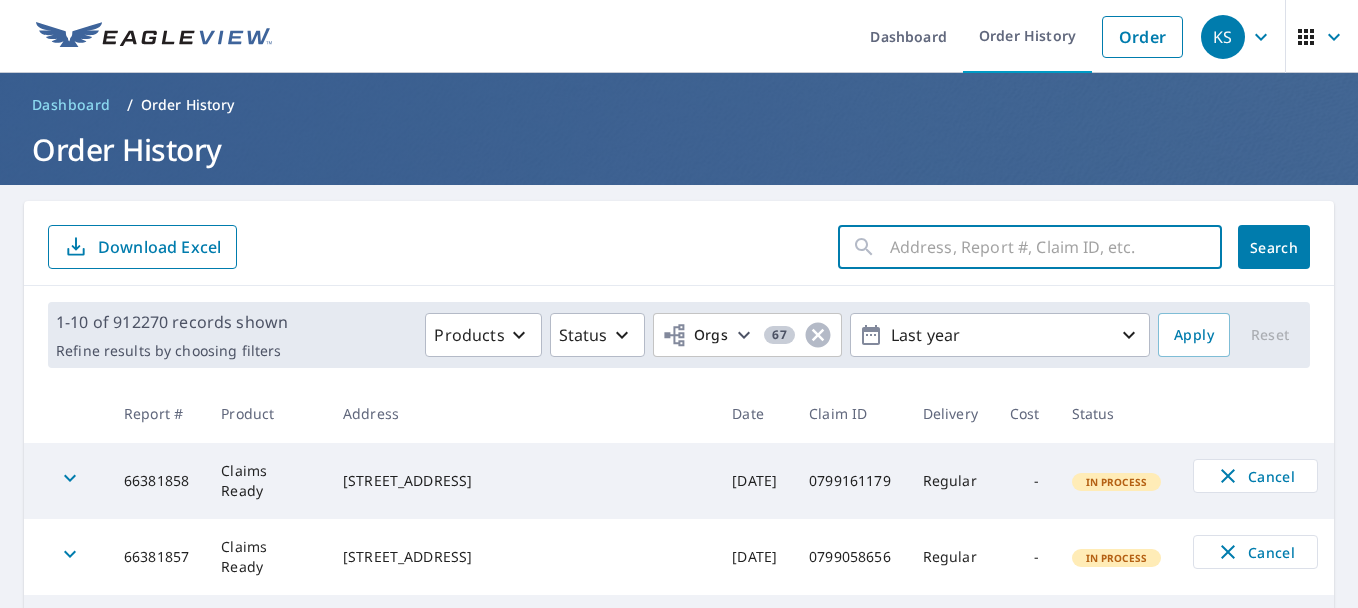 click at bounding box center (1056, 247) 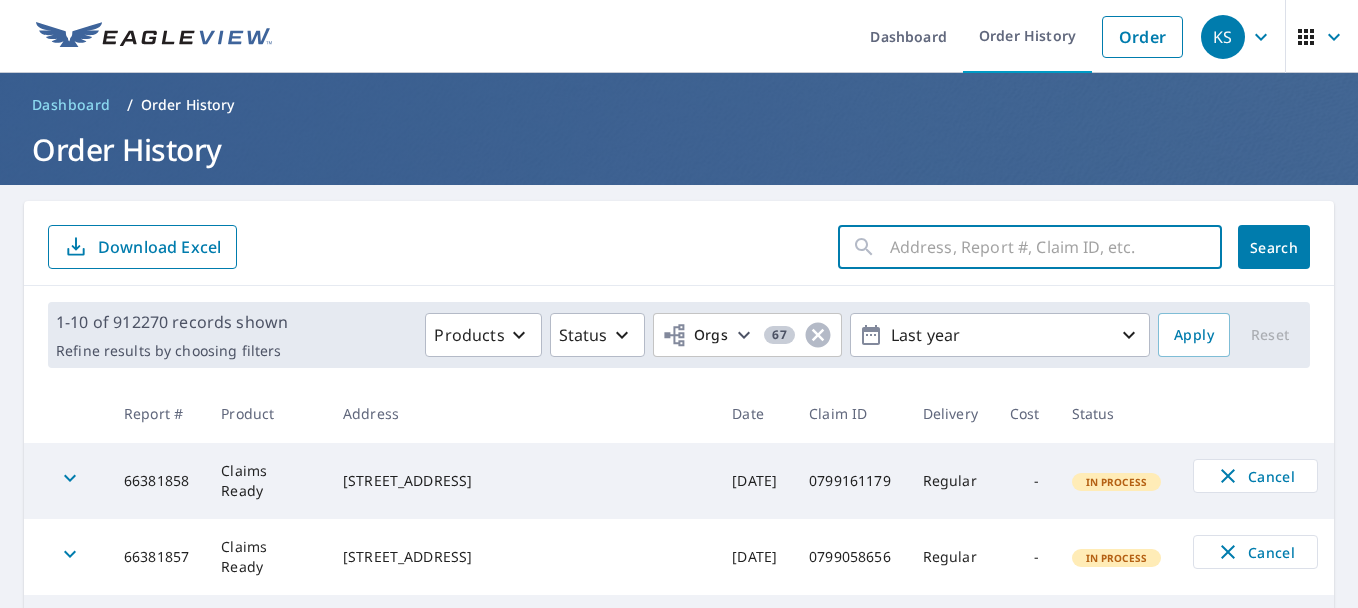paste on "[STREET_ADDRESS]" 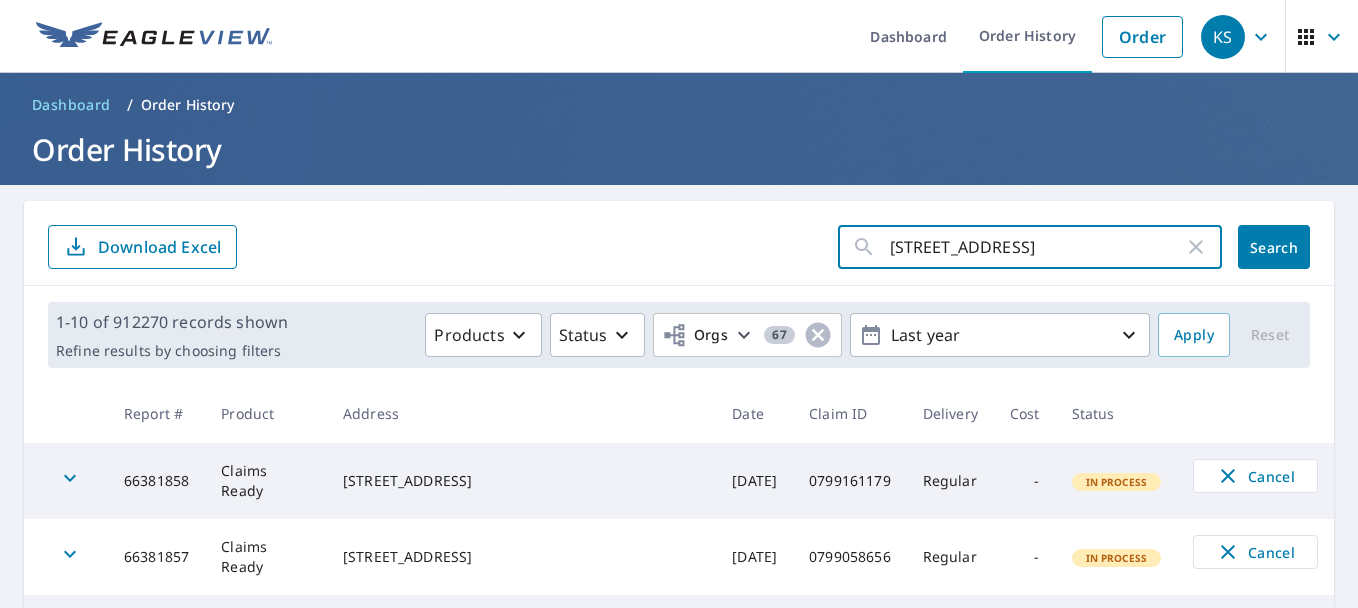 scroll, scrollTop: 0, scrollLeft: 53, axis: horizontal 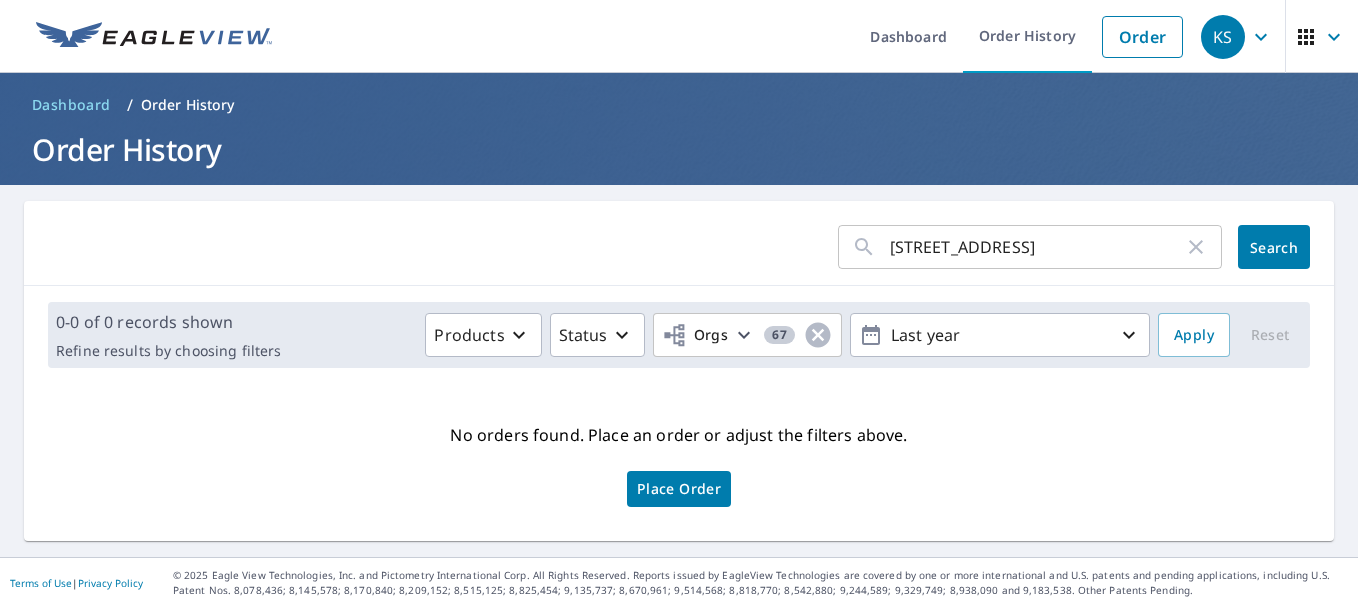 click on "18 ORLYSTUS DR SW, ROME, GA, 30161- 4423 ​ Search" at bounding box center (679, 247) 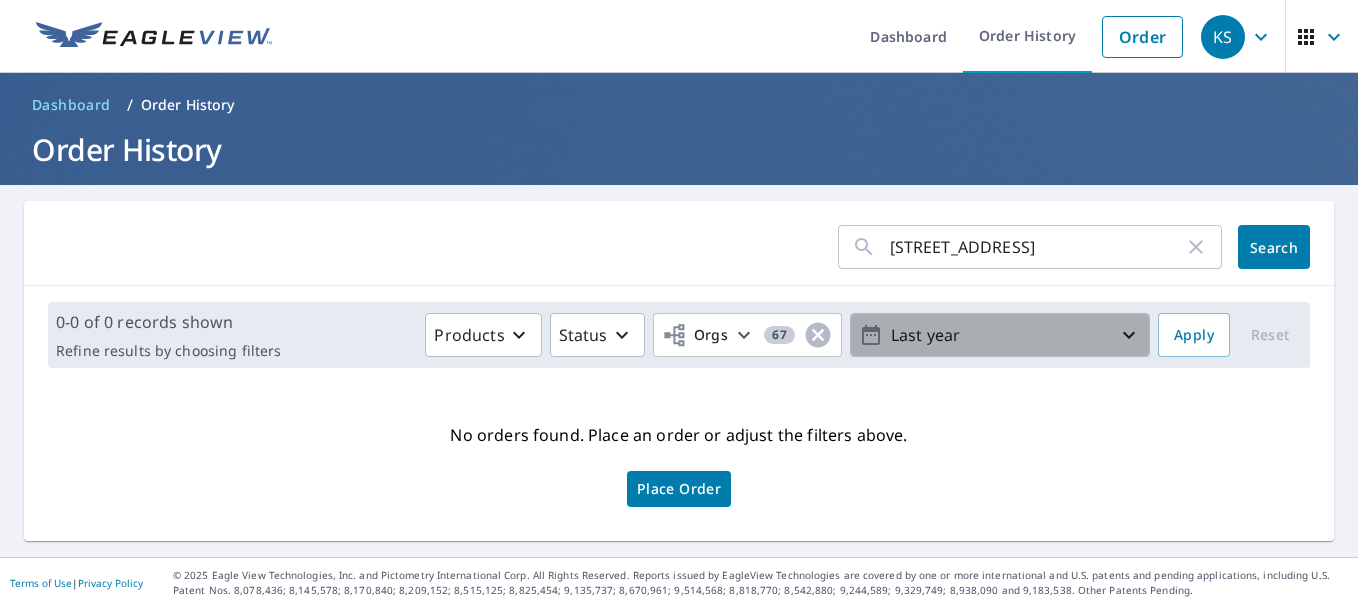 click 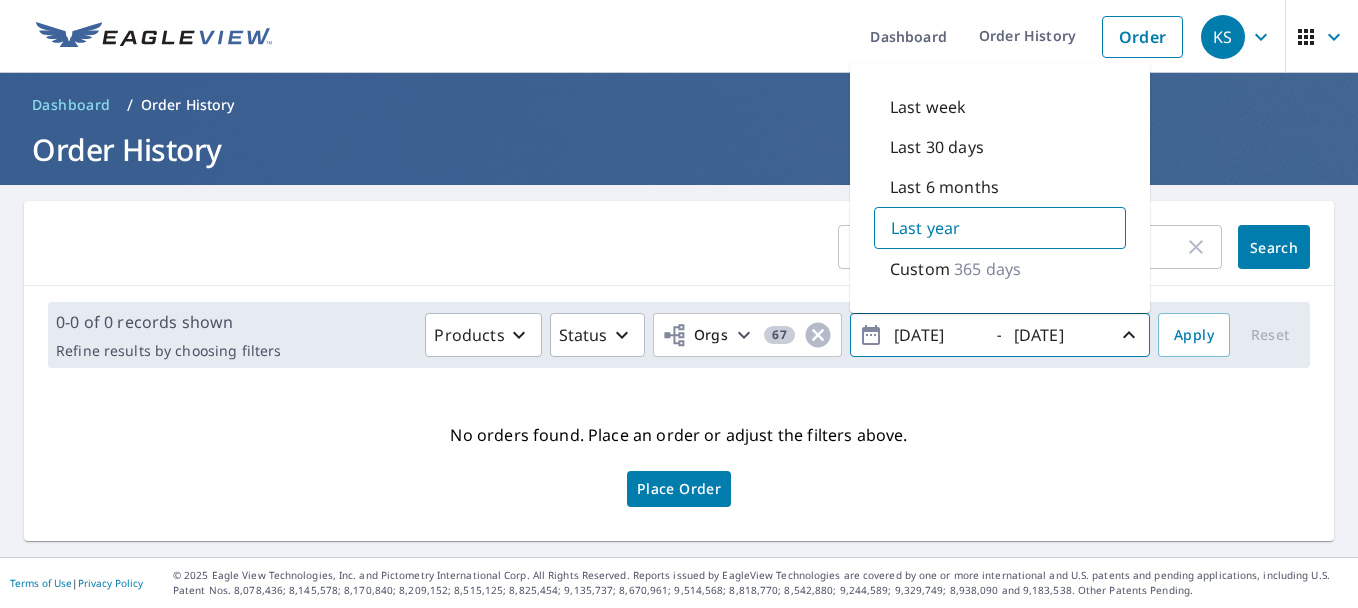 click on "No orders found. Place an order or adjust the filters above. Place Order" at bounding box center [679, 462] 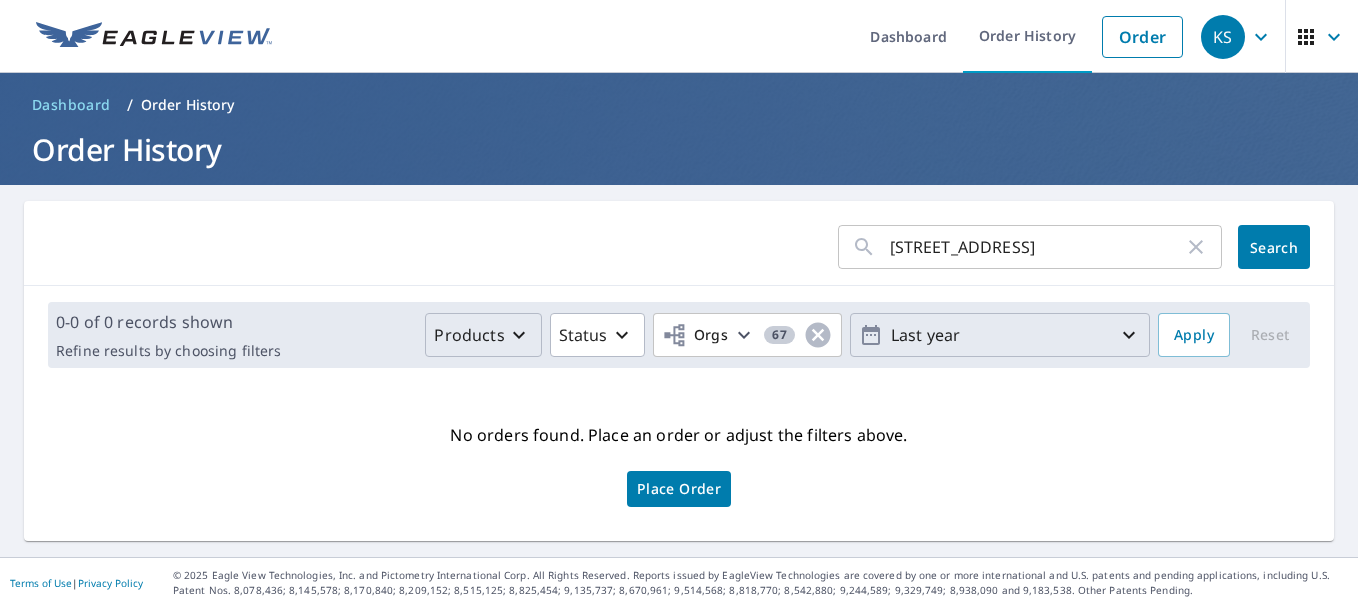 click on "Products" at bounding box center (469, 335) 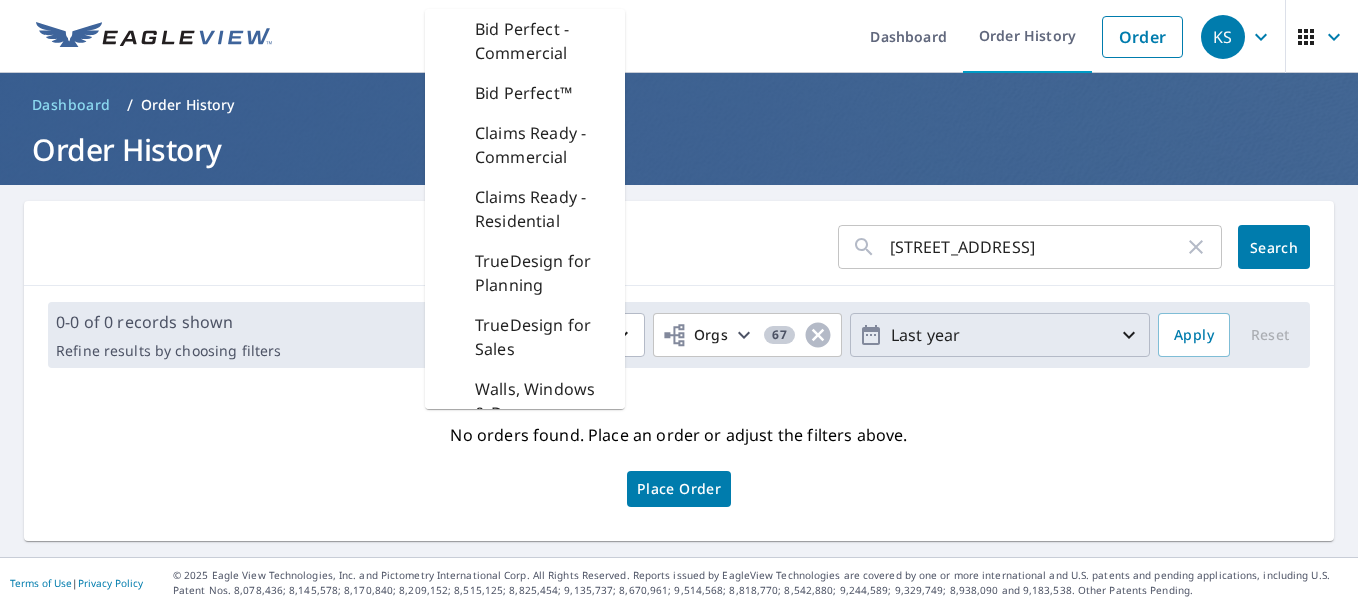 click on "No orders found. Place an order or adjust the filters above. Place Order" at bounding box center (679, 462) 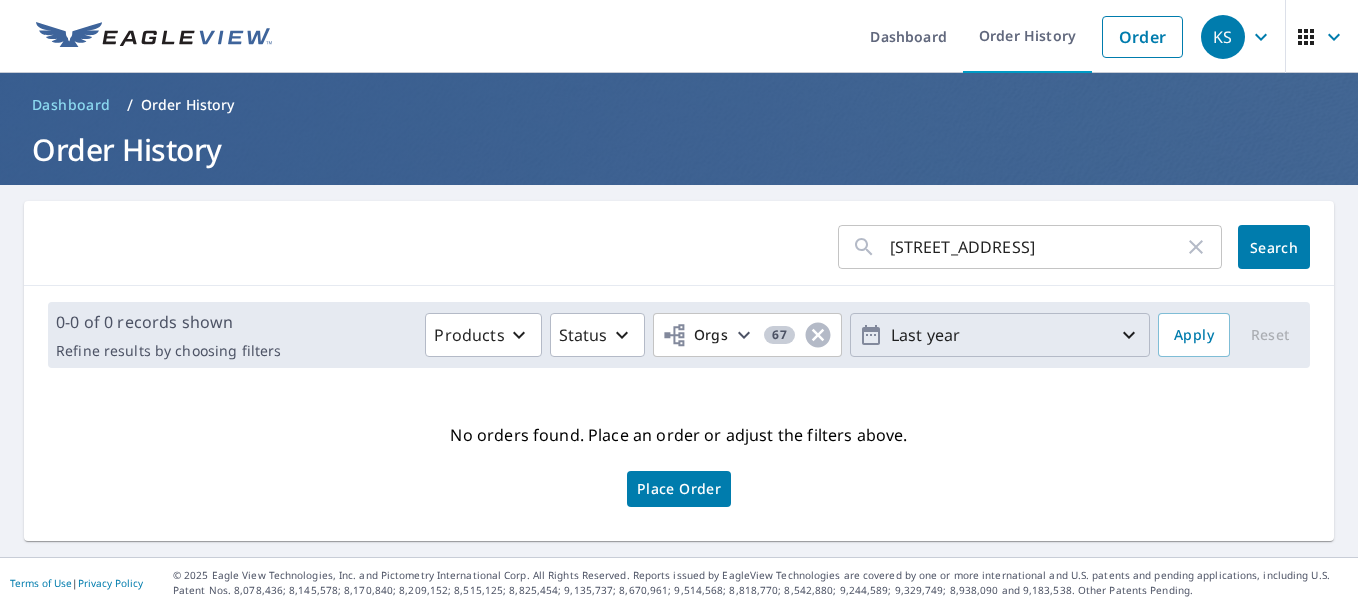click on "0-0 of 0 records shown Refine results by choosing filters" at bounding box center [168, 335] 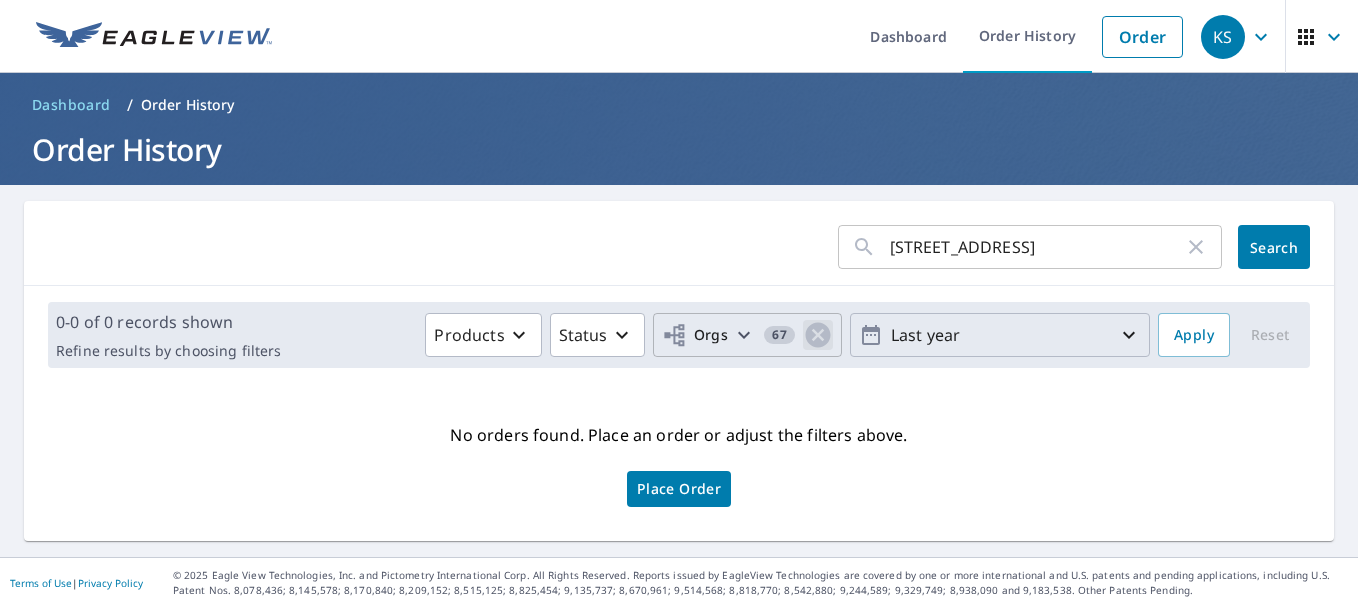 click 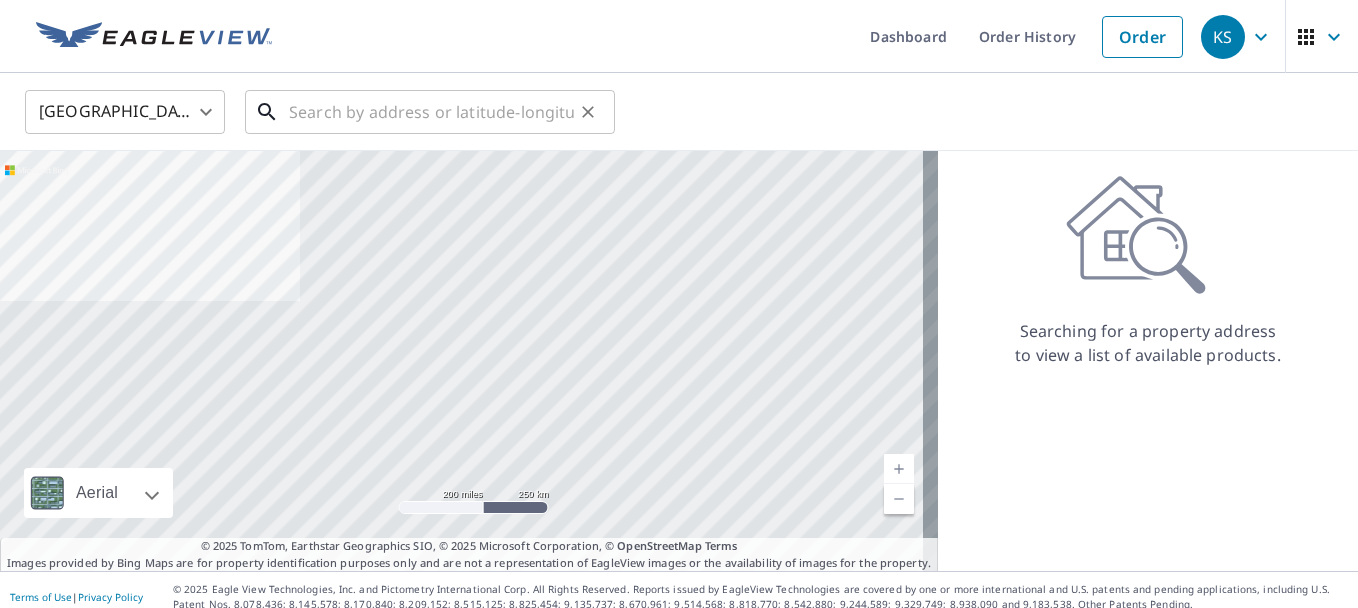 click at bounding box center [431, 112] 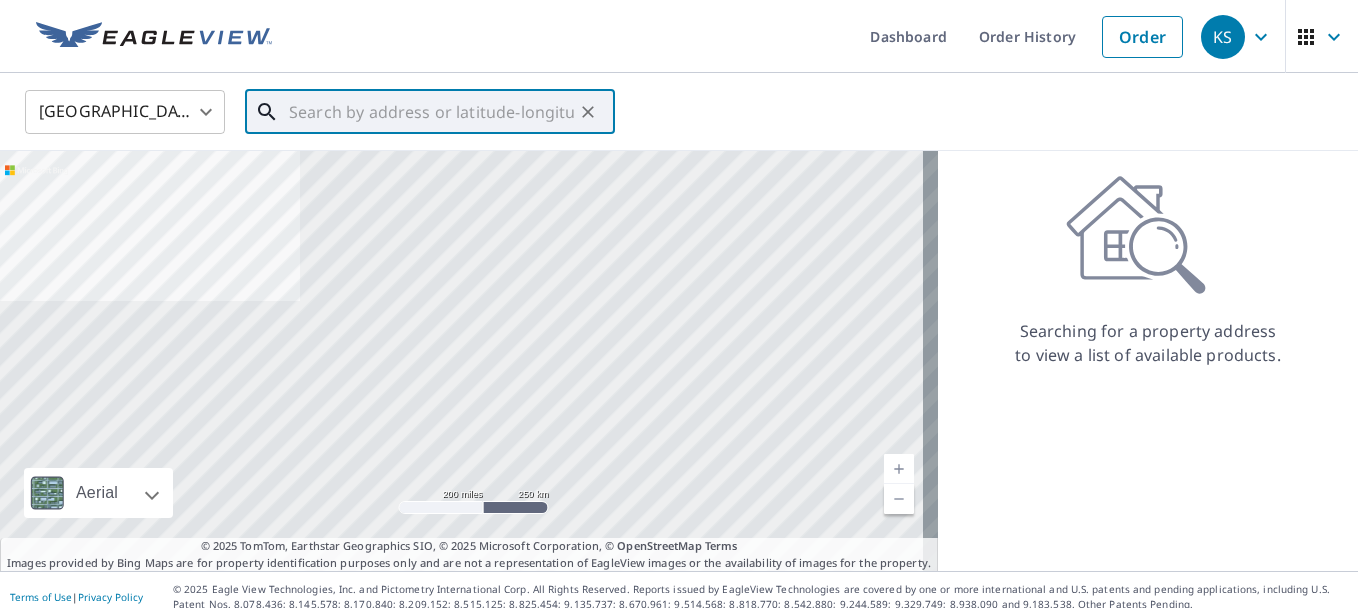 paste on "[STREET_ADDRESS]" 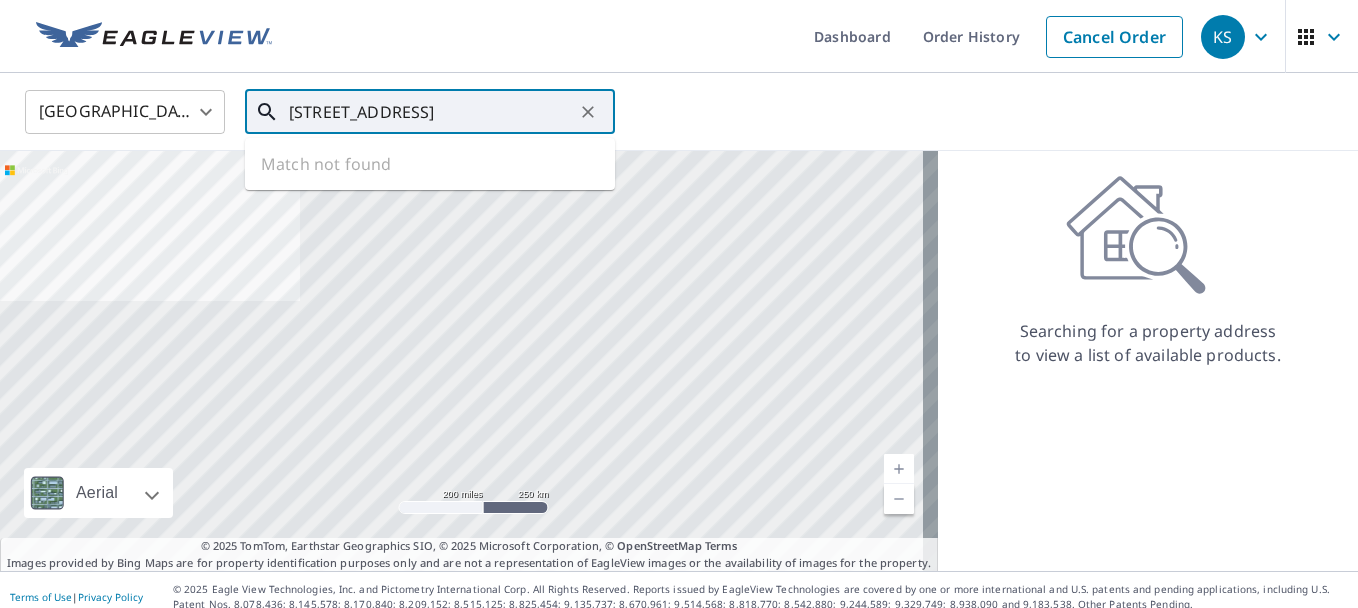 scroll, scrollTop: 0, scrollLeft: 62, axis: horizontal 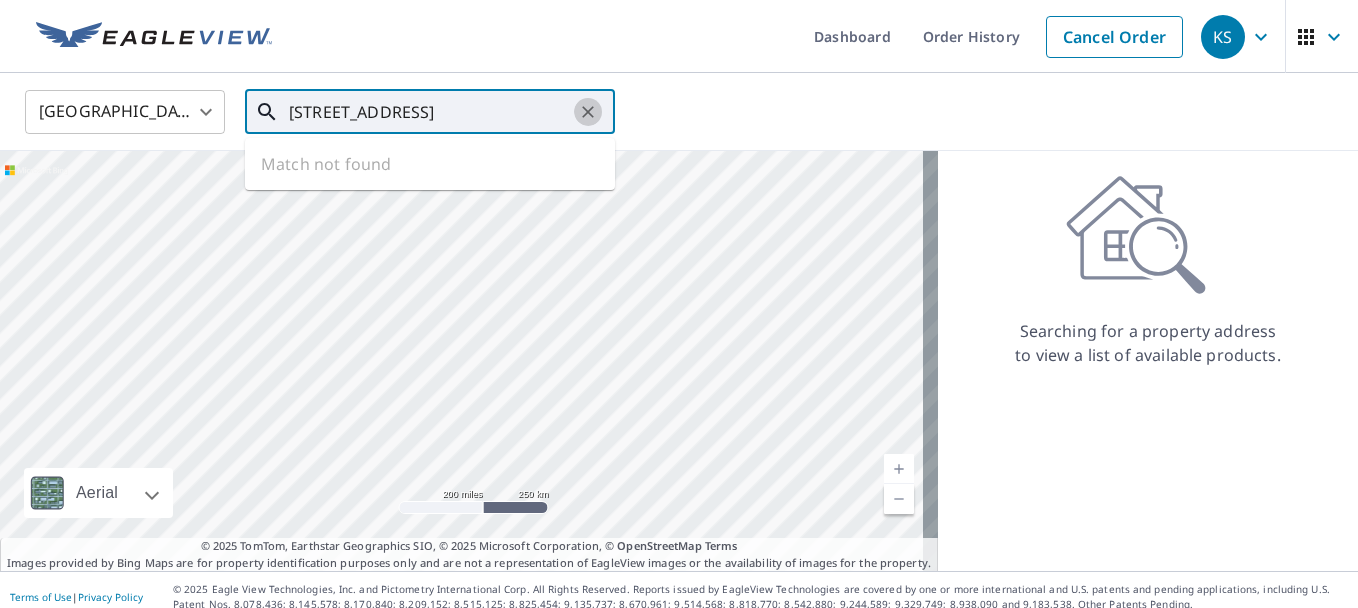 click 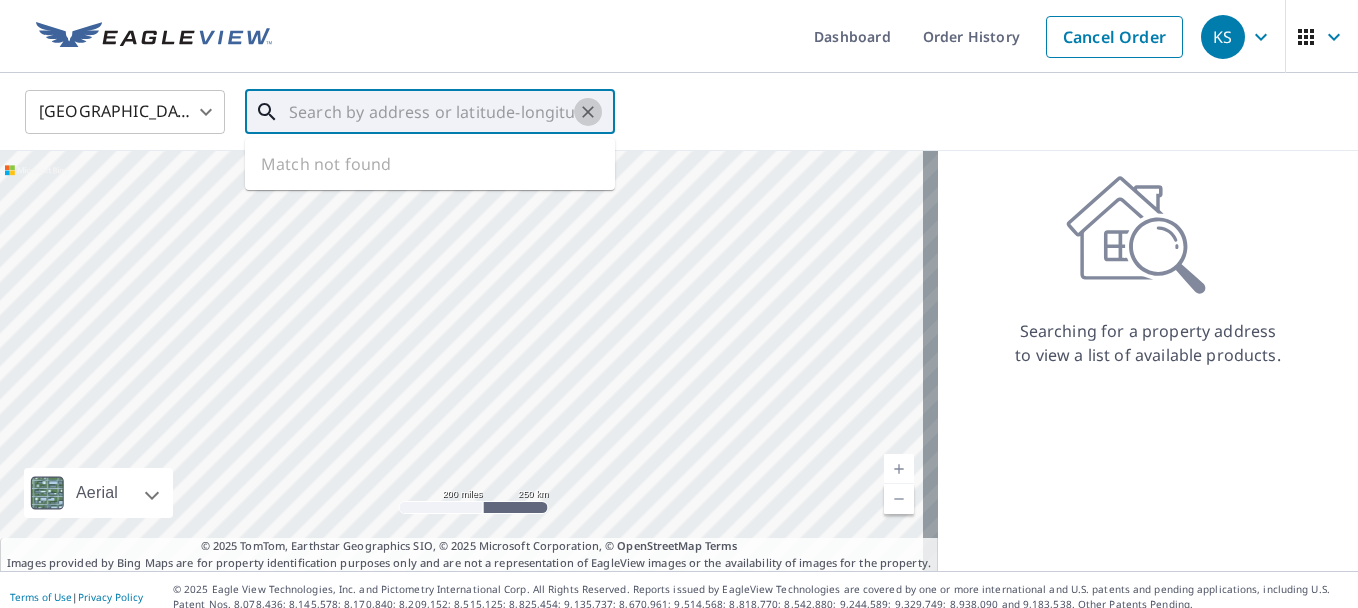 scroll, scrollTop: 0, scrollLeft: 0, axis: both 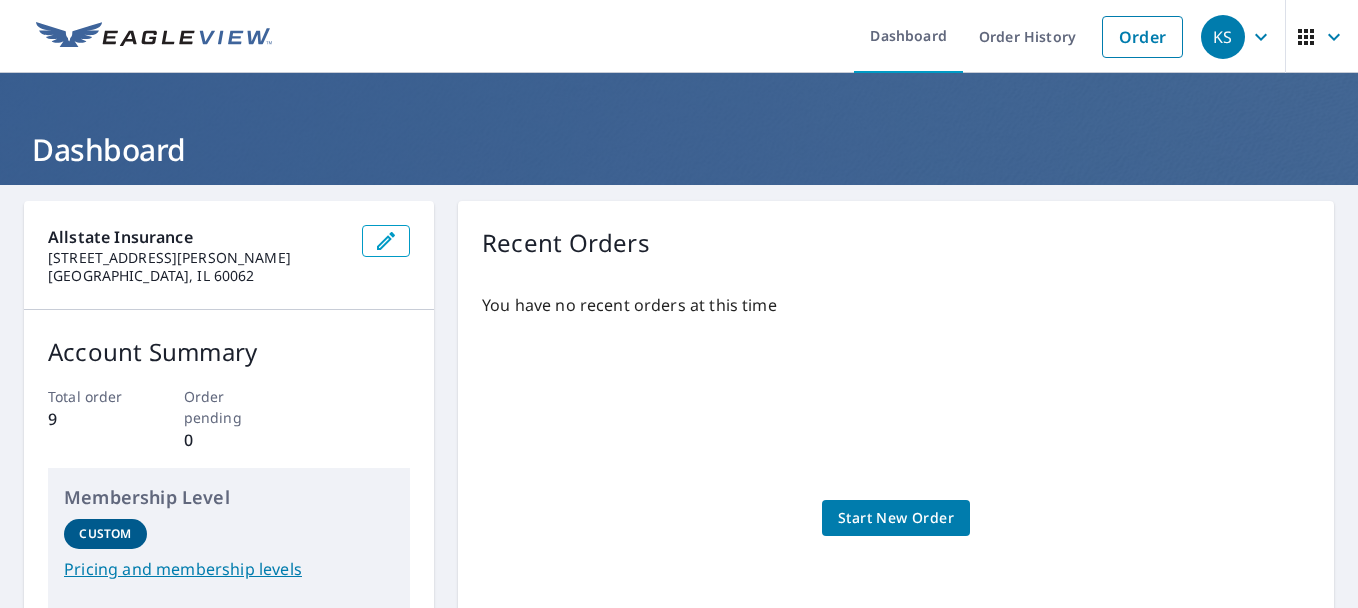 click on "Start New Order" at bounding box center (896, 518) 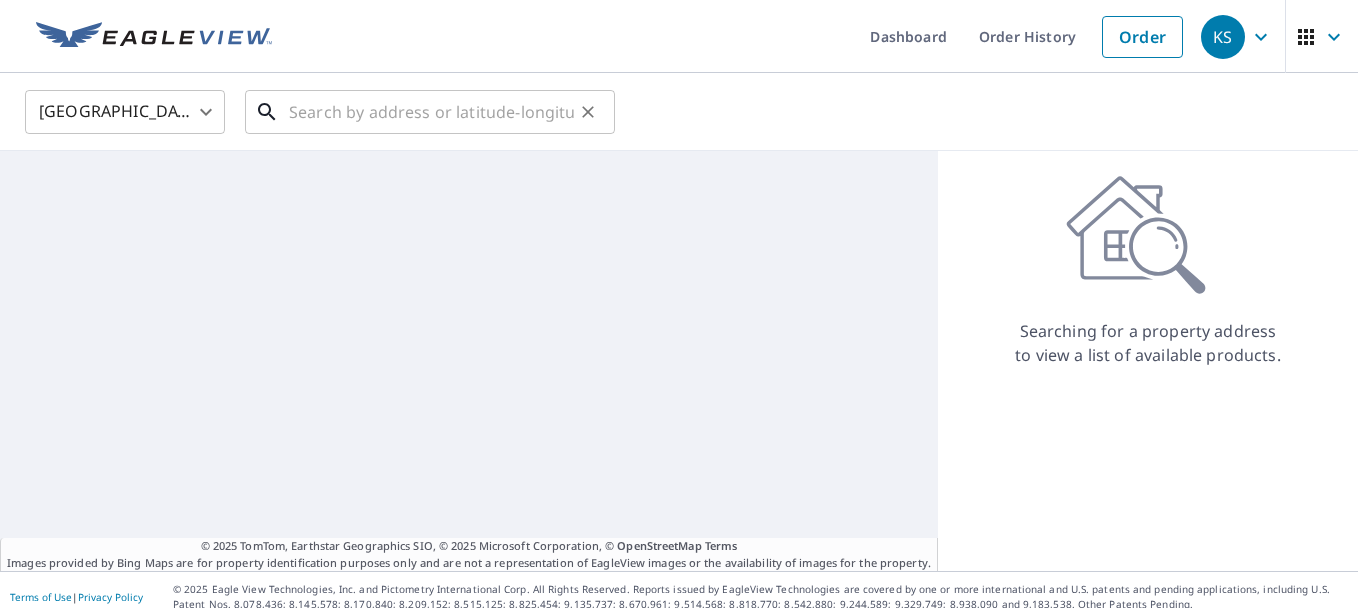 click at bounding box center (431, 112) 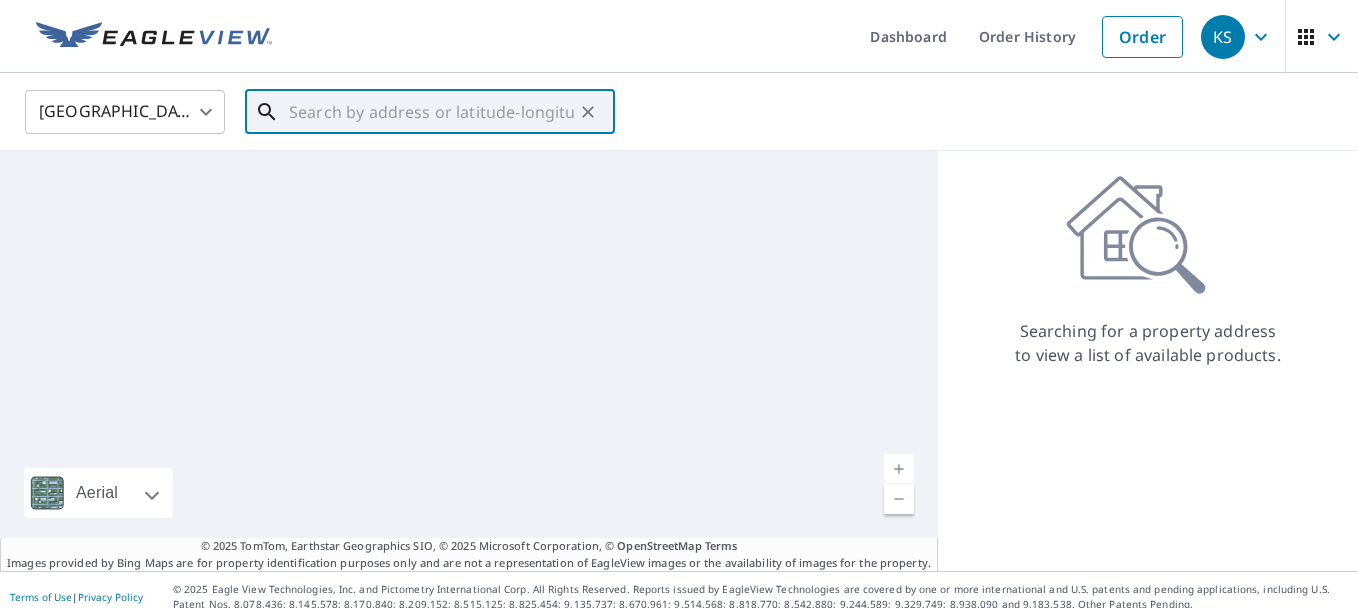 paste on "[STREET_ADDRESS]" 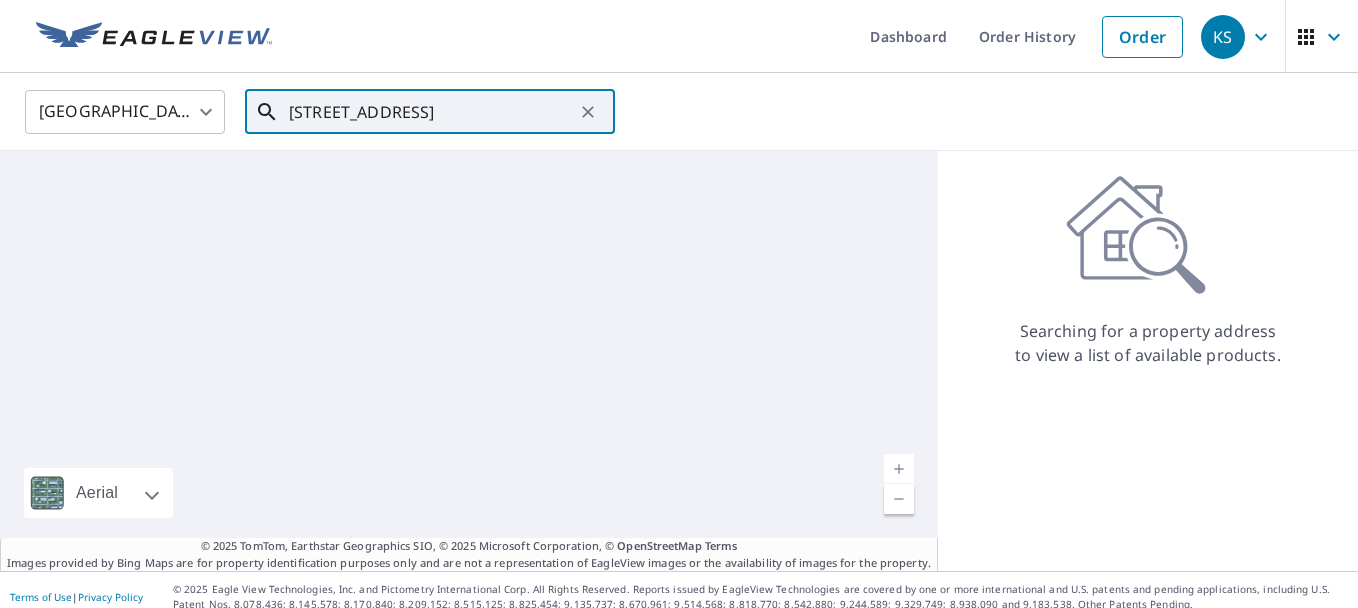 scroll, scrollTop: 0, scrollLeft: 62, axis: horizontal 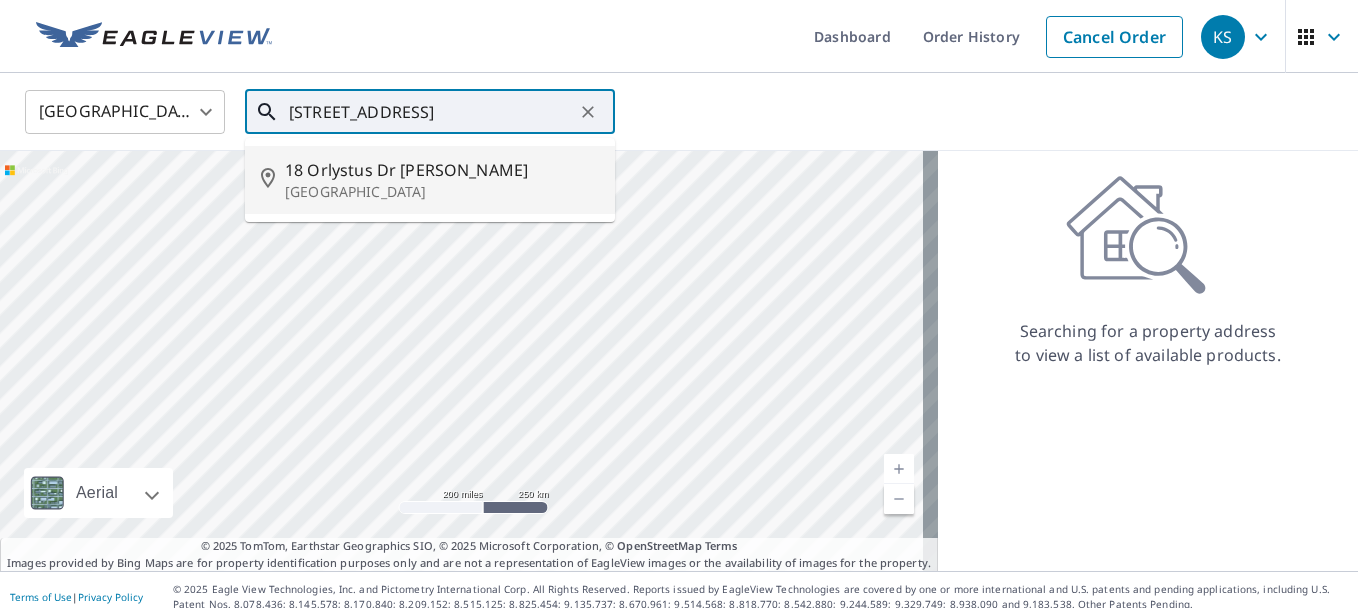 click on "18 Orlystus Dr SW Rome, GA 30161" at bounding box center (430, 180) 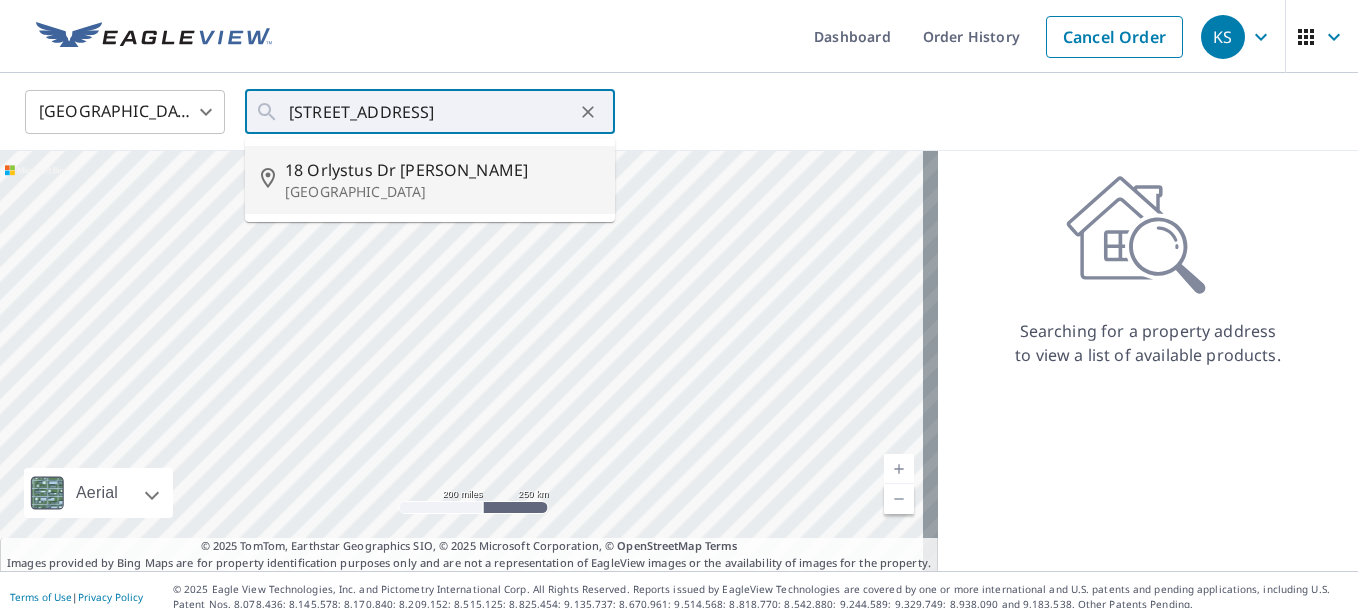 type on "18 Orlystus Dr SW Rome, GA 30161" 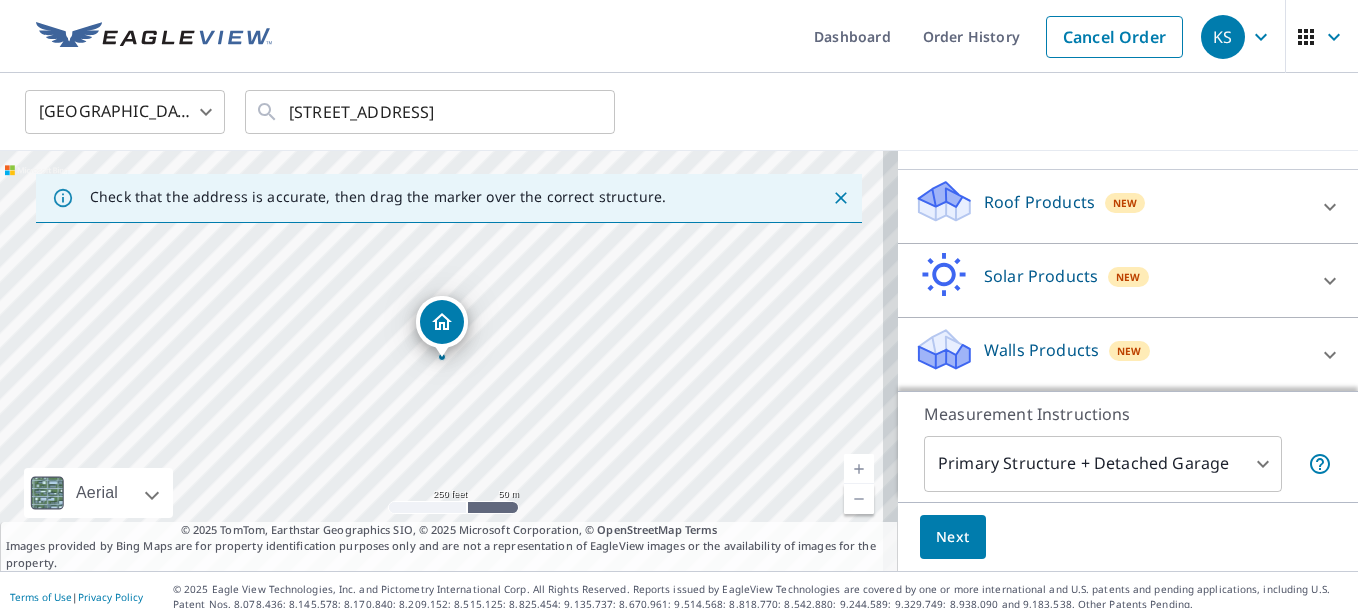 scroll, scrollTop: 189, scrollLeft: 0, axis: vertical 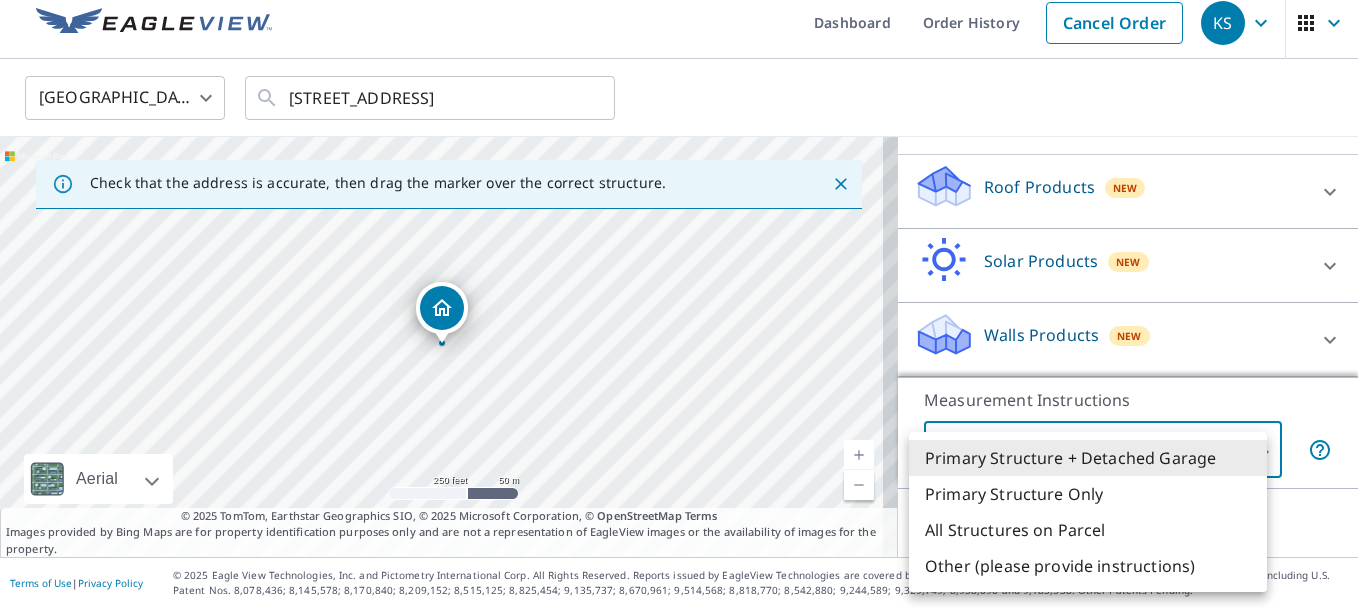 click on "KS KS
Dashboard Order History Cancel Order KS United States US ​ 18 Orlystus Dr SW Rome, GA 30161 ​ Check that the address is accurate, then drag the marker over the correct structure. 18 Orlystus Dr SW Rome, GA 30161 Aerial Road A standard road map Aerial A detailed look from above Labels Labels 250 feet 50 m © 2025 TomTom, © Vexcel Imaging, © 2025 Microsoft Corporation,  © OpenStreetMap Terms © 2025 TomTom, Earthstar Geographics SIO, © 2025 Microsoft Corporation, ©   OpenStreetMap   Terms Images provided by Bing Maps are for property identification purposes only and are not a representation of EagleView images or the availability of images for the property. PROPERTY TYPE Residential Commercial This is a complex BUILDING ID 18 Orlystus Dr SW, Rome, GA, 30161 Roof Products New ClaimsReady™ Bid Perfect™ Solar Products New TrueDesign for Sales TrueDesign for Planning Walls Products New Walls, Windows & Doors Measurement Instructions Primary Structure + Detached Garage 1 ​ Next  |" at bounding box center (679, 304) 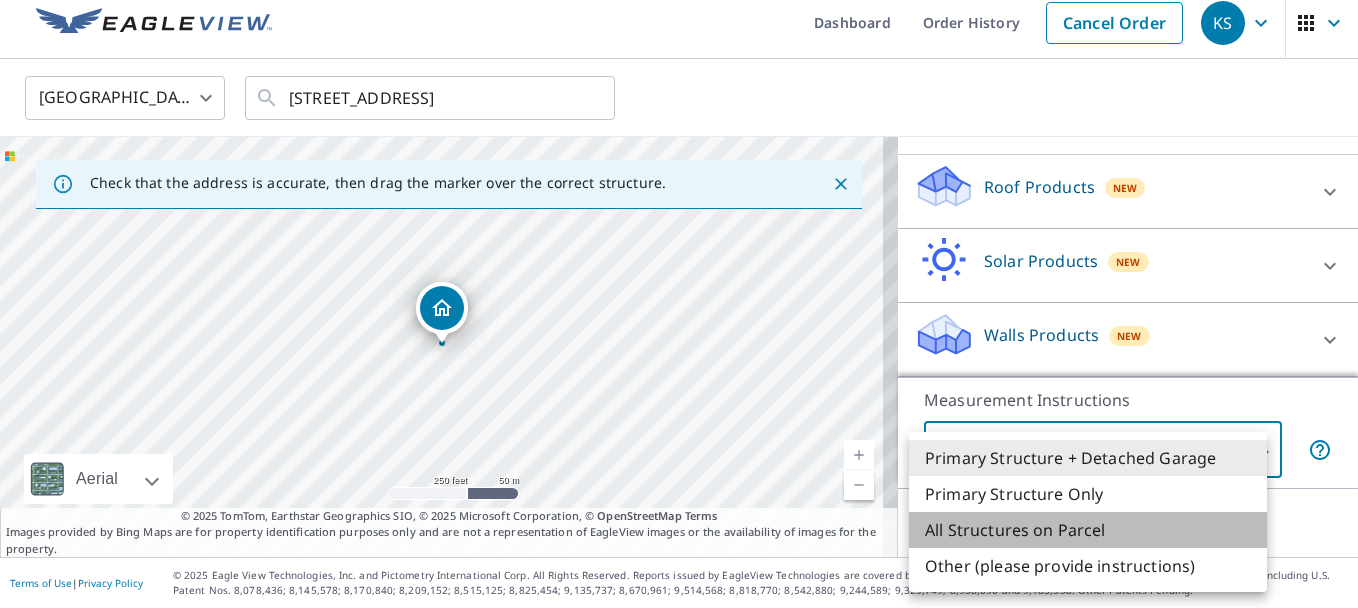 click on "All Structures on Parcel" at bounding box center (1088, 530) 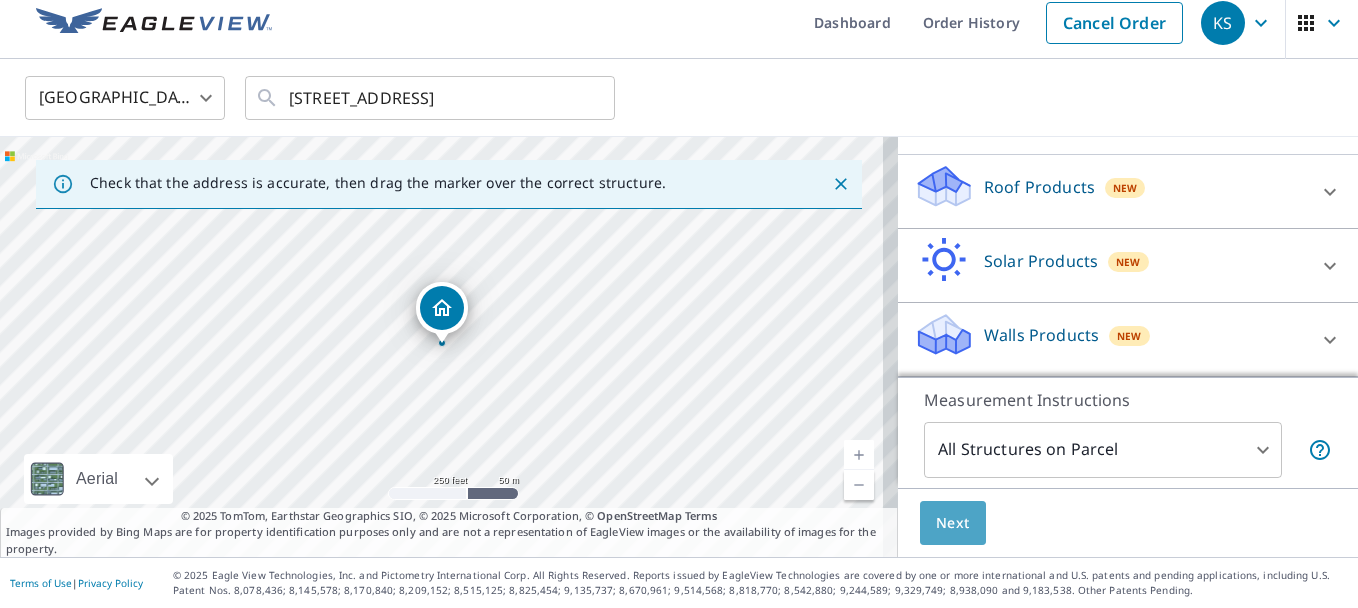 click on "Next" at bounding box center (953, 523) 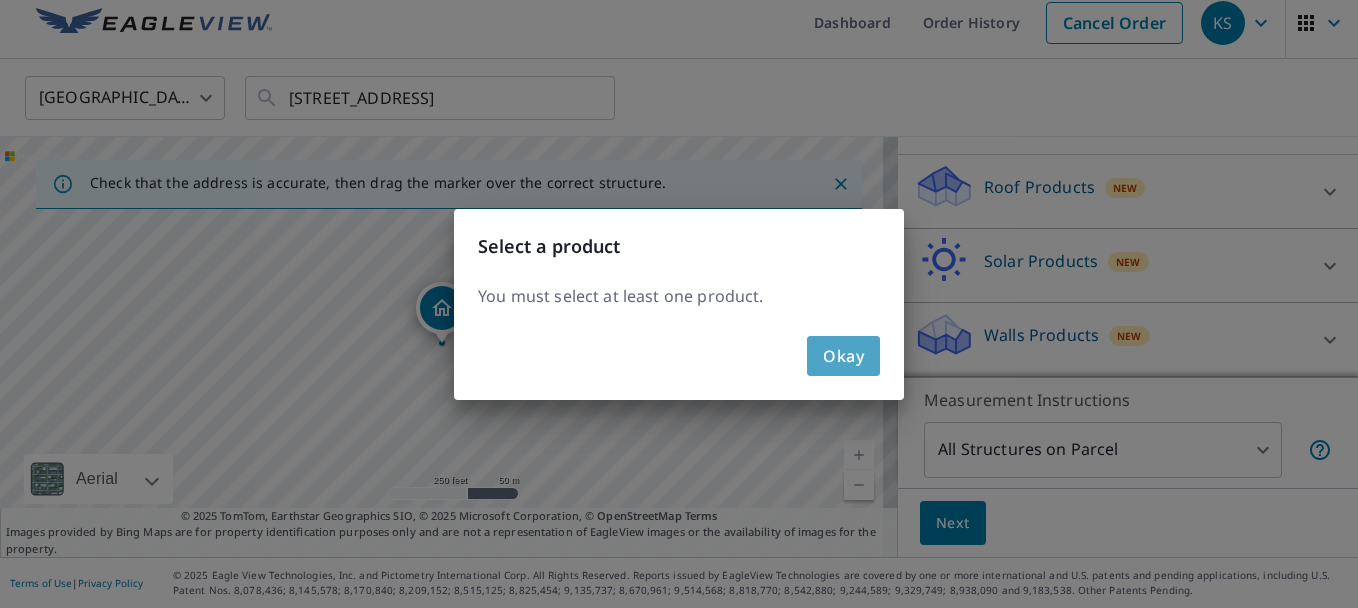 click on "Okay" at bounding box center (843, 356) 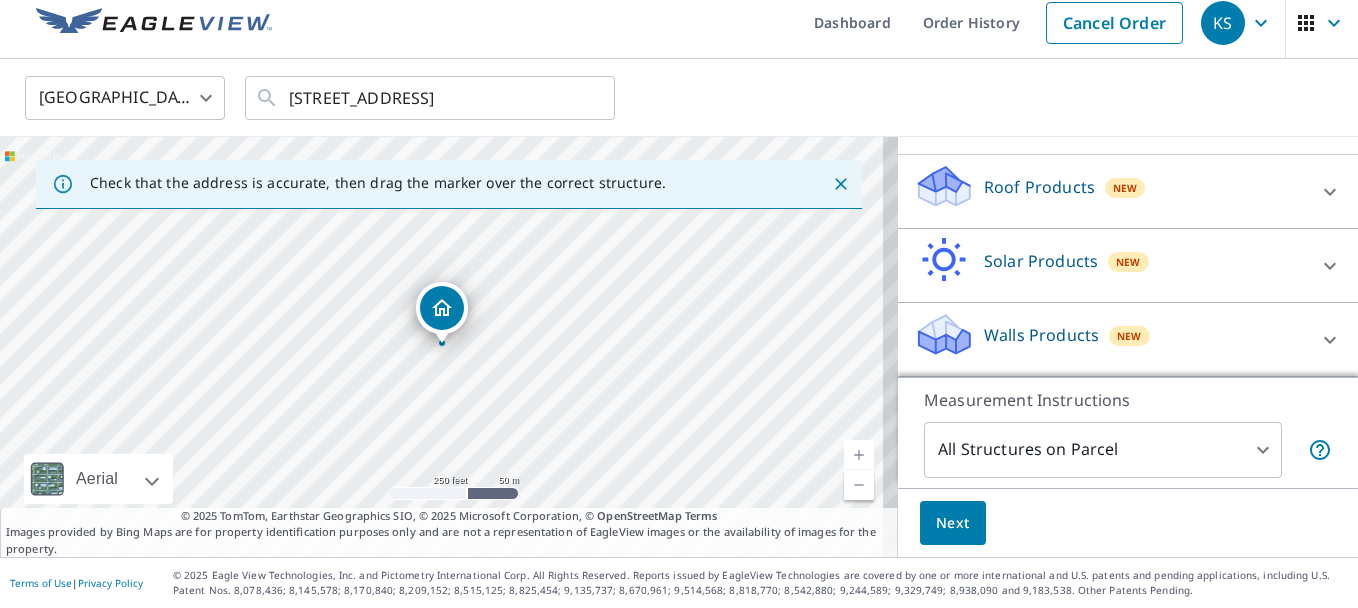 click on "Next" at bounding box center (953, 523) 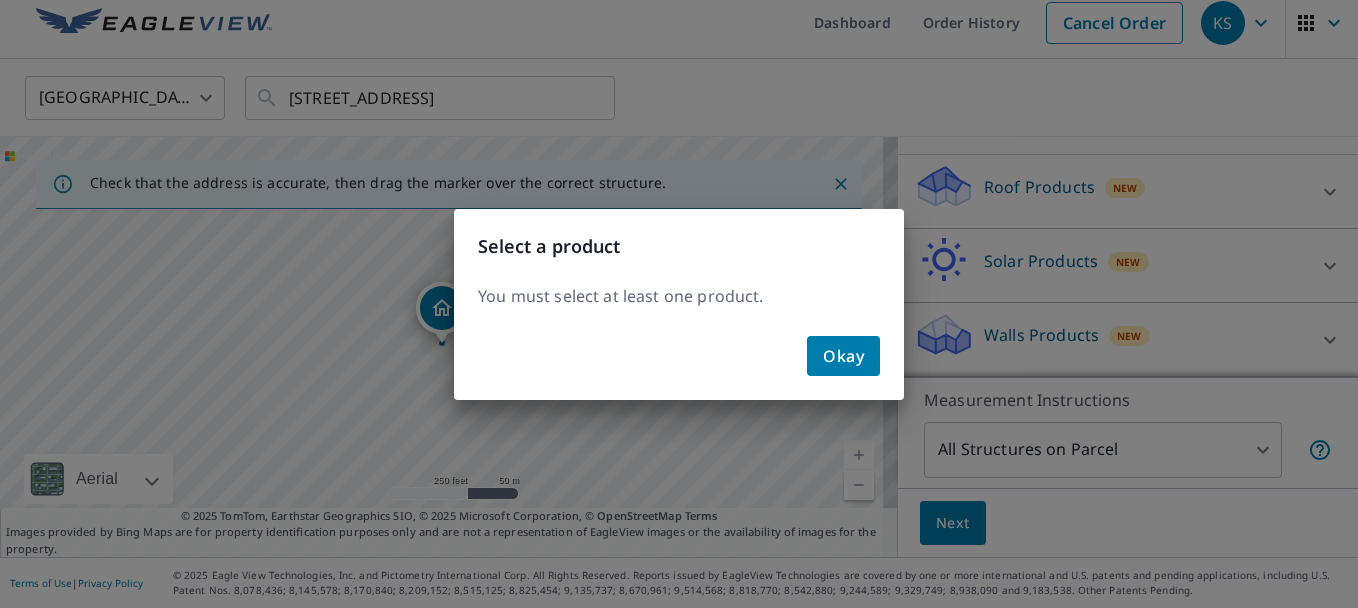click on "Okay" at bounding box center [843, 356] 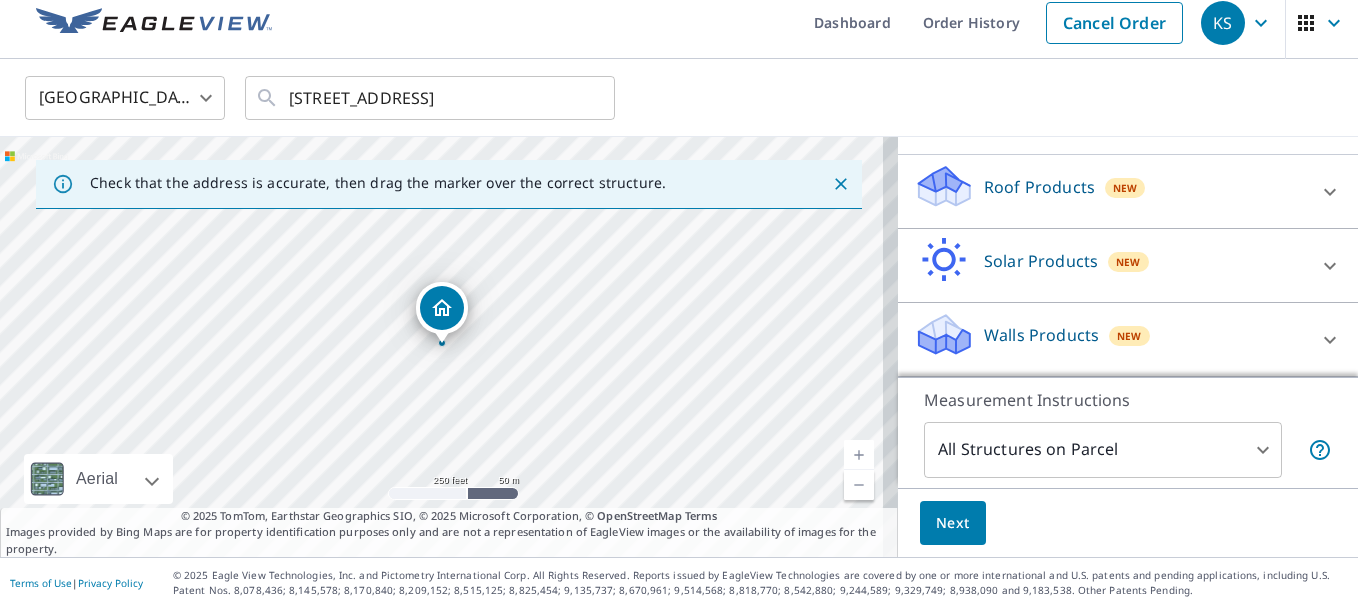 click on "KS KS
Dashboard Order History Cancel Order KS United States US ​ 18 Orlystus Dr SW Rome, GA 30161 ​ Check that the address is accurate, then drag the marker over the correct structure. 18 Orlystus Dr SW Rome, GA 30161 Aerial Road A standard road map Aerial A detailed look from above Labels Labels 250 feet 50 m © 2025 TomTom, © Vexcel Imaging, © 2025 Microsoft Corporation,  © OpenStreetMap Terms © 2025 TomTom, Earthstar Geographics SIO, © 2025 Microsoft Corporation, ©   OpenStreetMap   Terms Images provided by Bing Maps are for property identification purposes only and are not a representation of EagleView images or the availability of images for the property. PROPERTY TYPE Residential Commercial This is a complex BUILDING ID 18 Orlystus Dr SW, Rome, GA, 30161 Roof Products New ClaimsReady™ Bid Perfect™ Solar Products New TrueDesign for Sales TrueDesign for Planning Walls Products New Walls, Windows & Doors Measurement Instructions All Structures on Parcel 3 ​ Next Terms of Use  |" at bounding box center (679, 304) 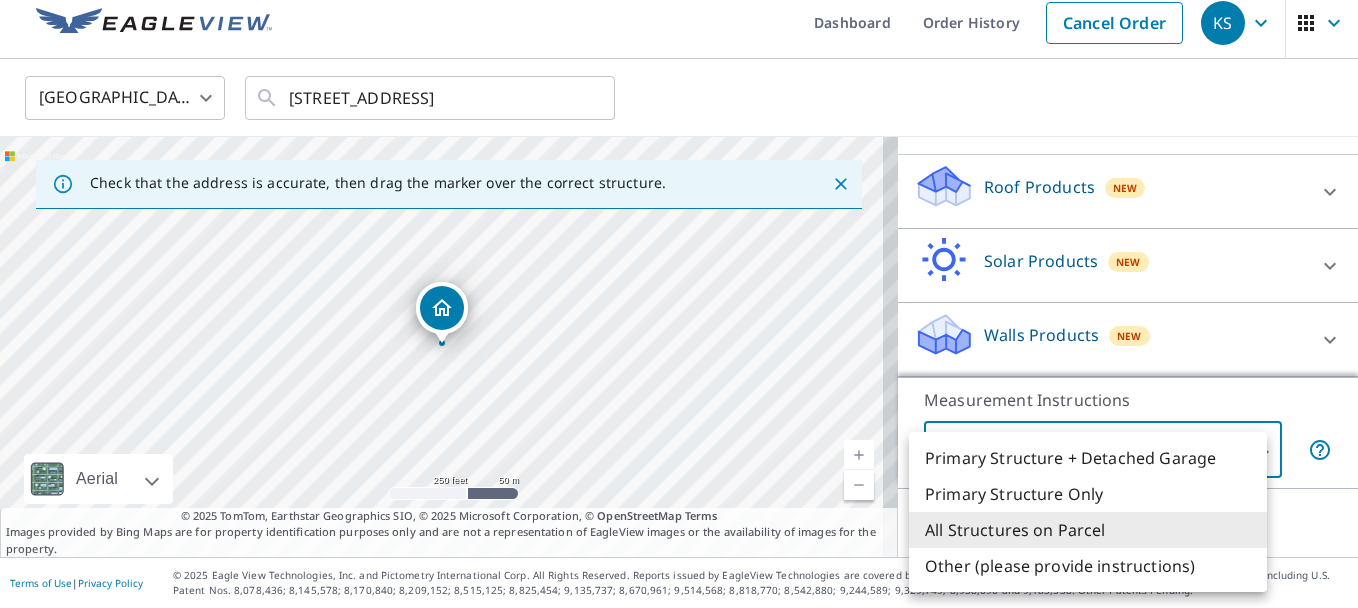 click on "Primary Structure + Detached Garage" at bounding box center (1088, 458) 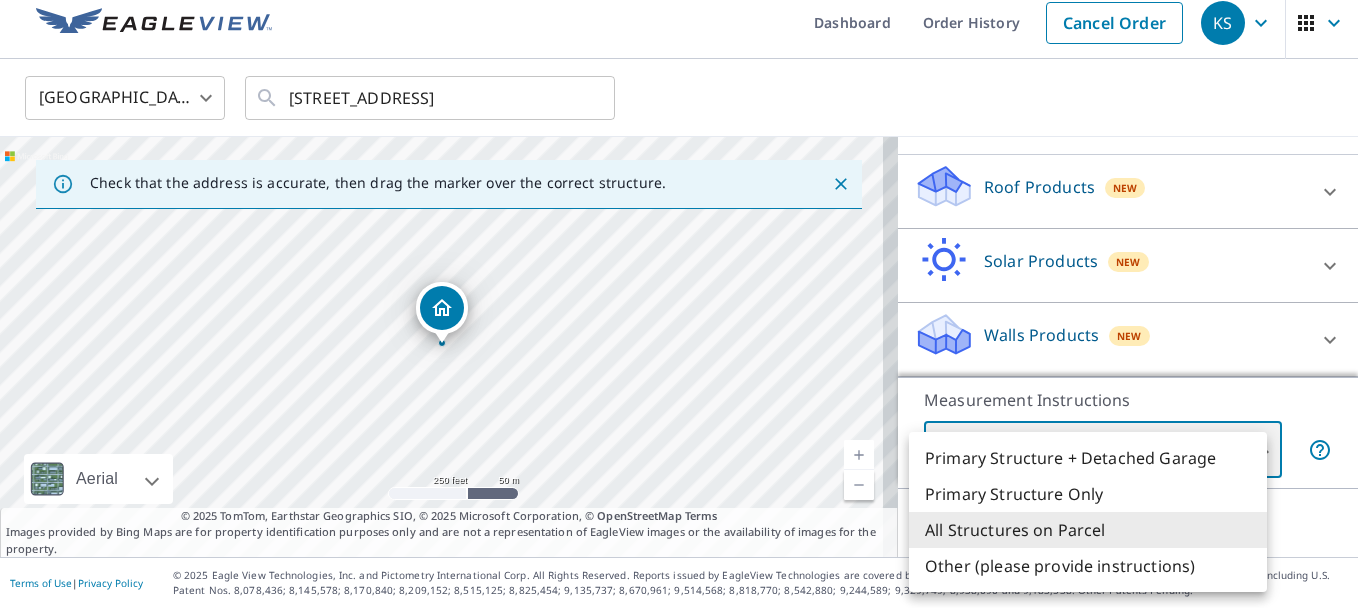 type on "1" 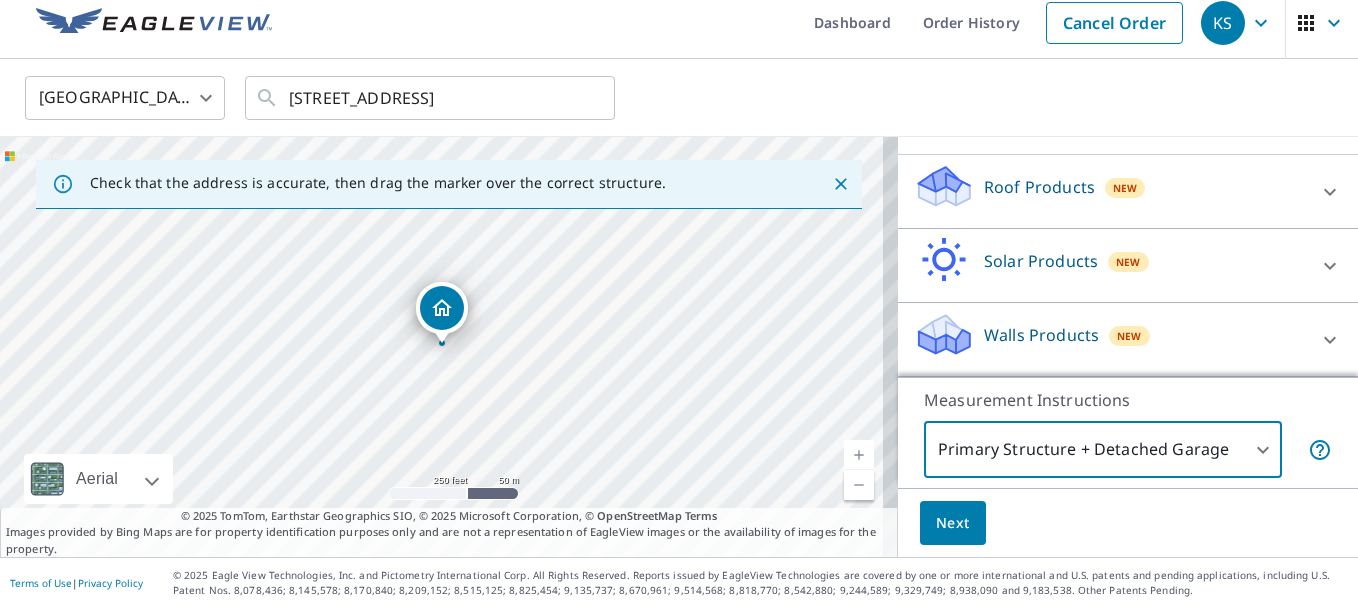 click on "Next" at bounding box center (953, 523) 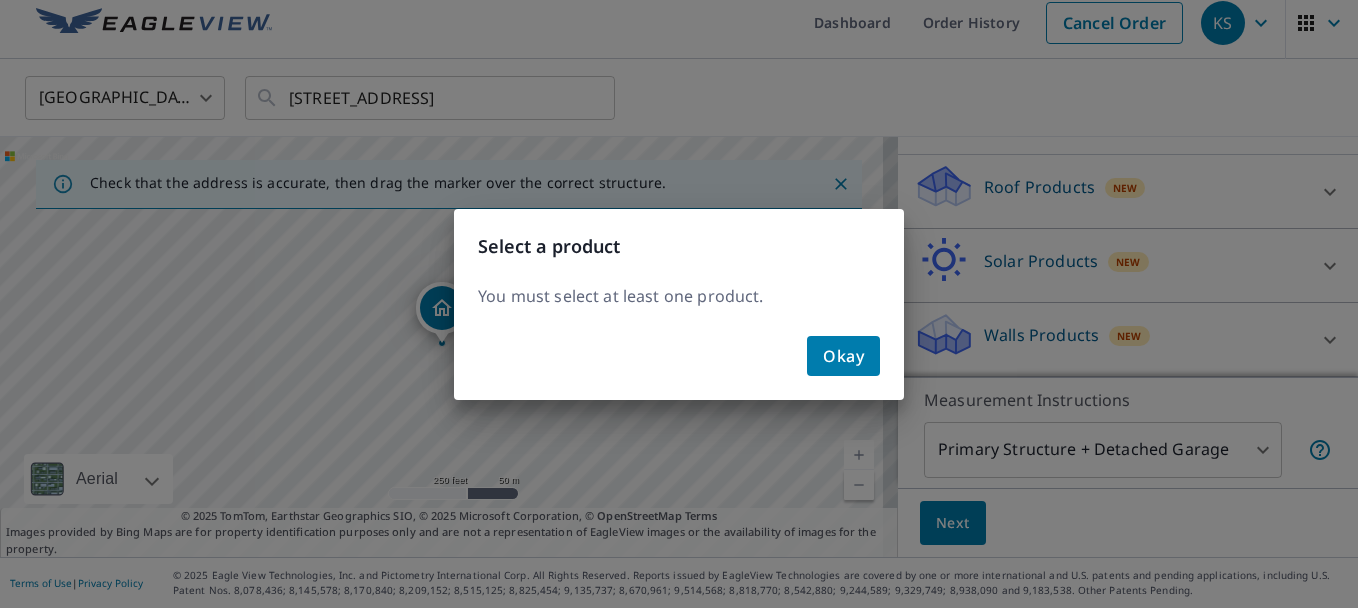click on "Okay" at bounding box center [843, 356] 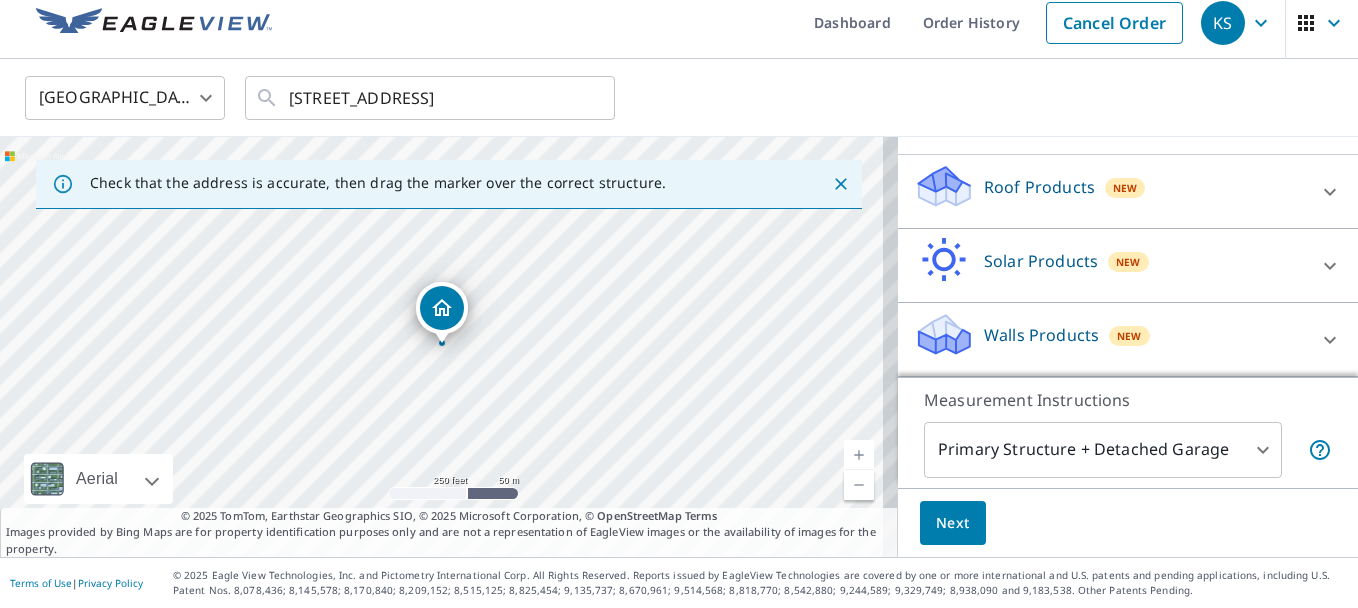 click on "Roof Products New" at bounding box center [1110, 191] 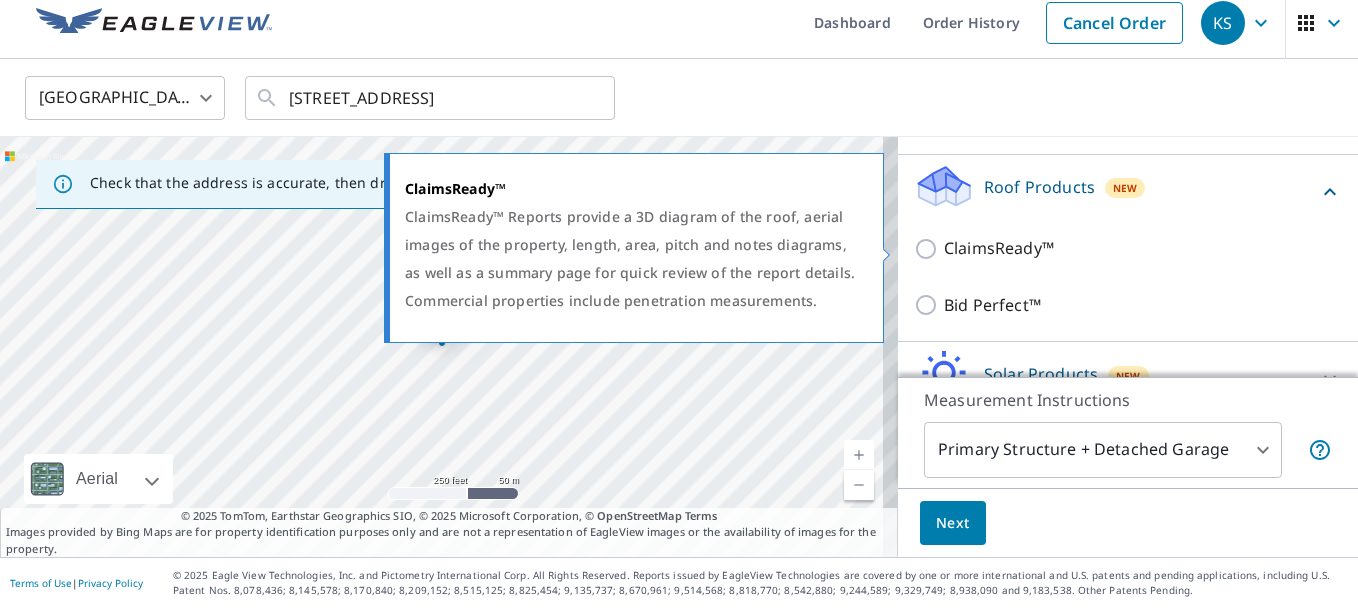 click on "ClaimsReady™" at bounding box center [929, 249] 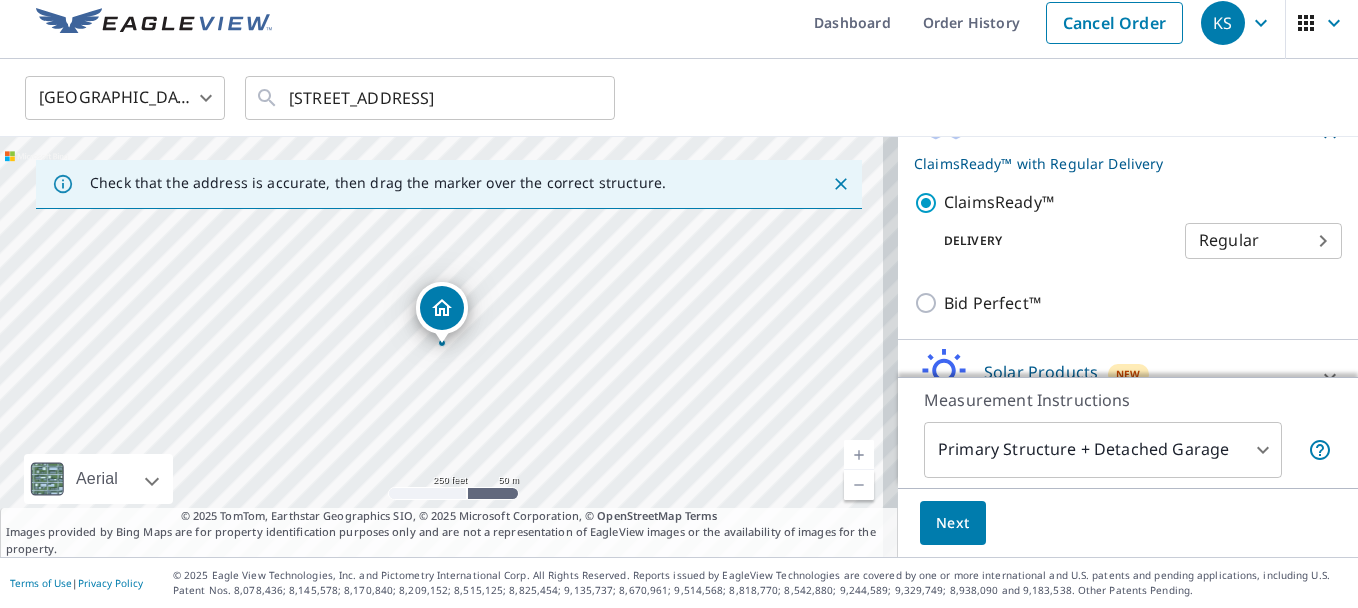 scroll, scrollTop: 367, scrollLeft: 0, axis: vertical 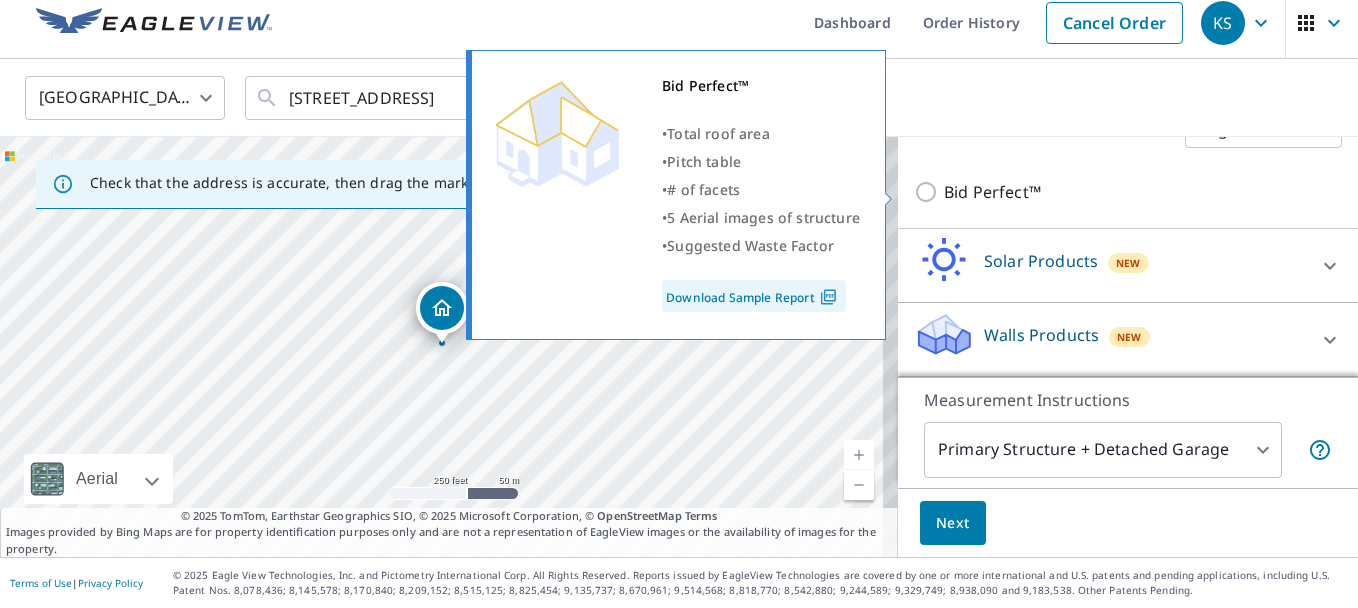 click on "Bid Perfect™" at bounding box center [1143, 192] 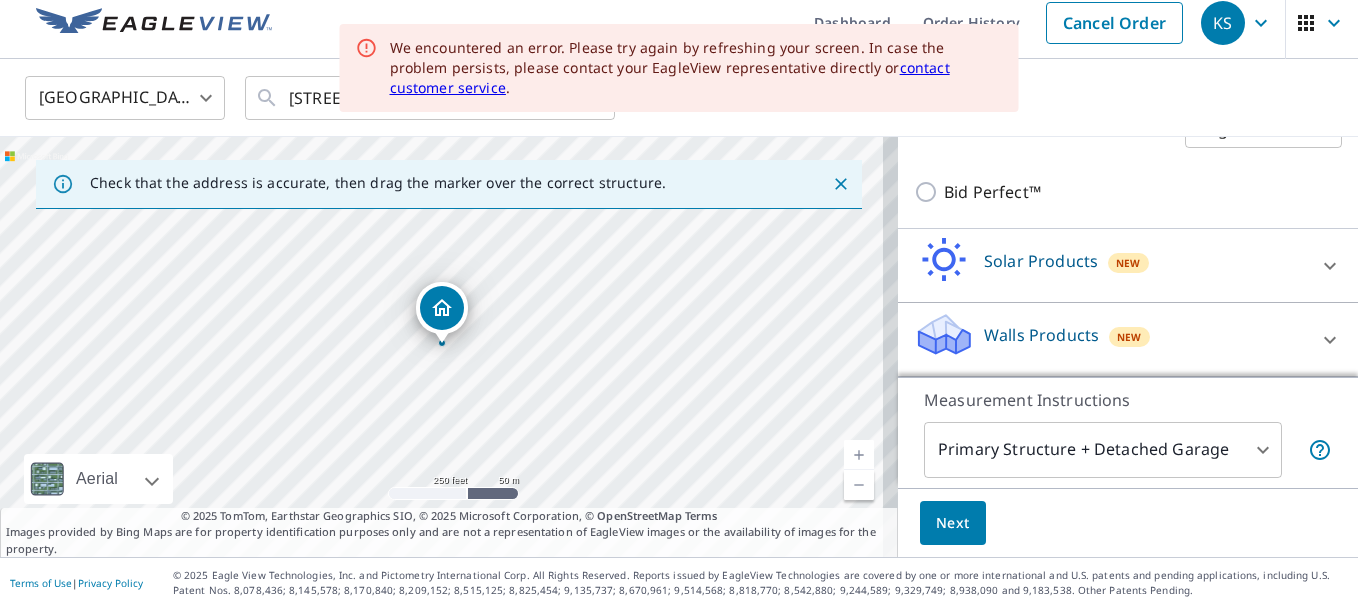 click on "Next" at bounding box center (953, 523) 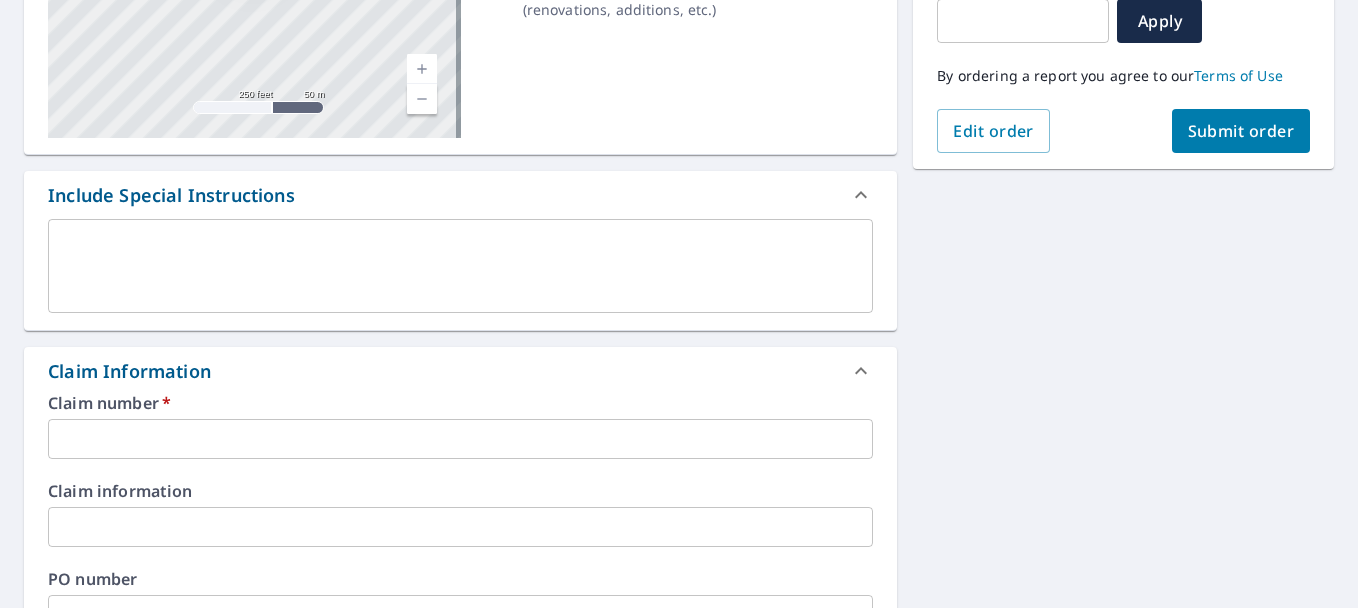 scroll, scrollTop: 114, scrollLeft: 0, axis: vertical 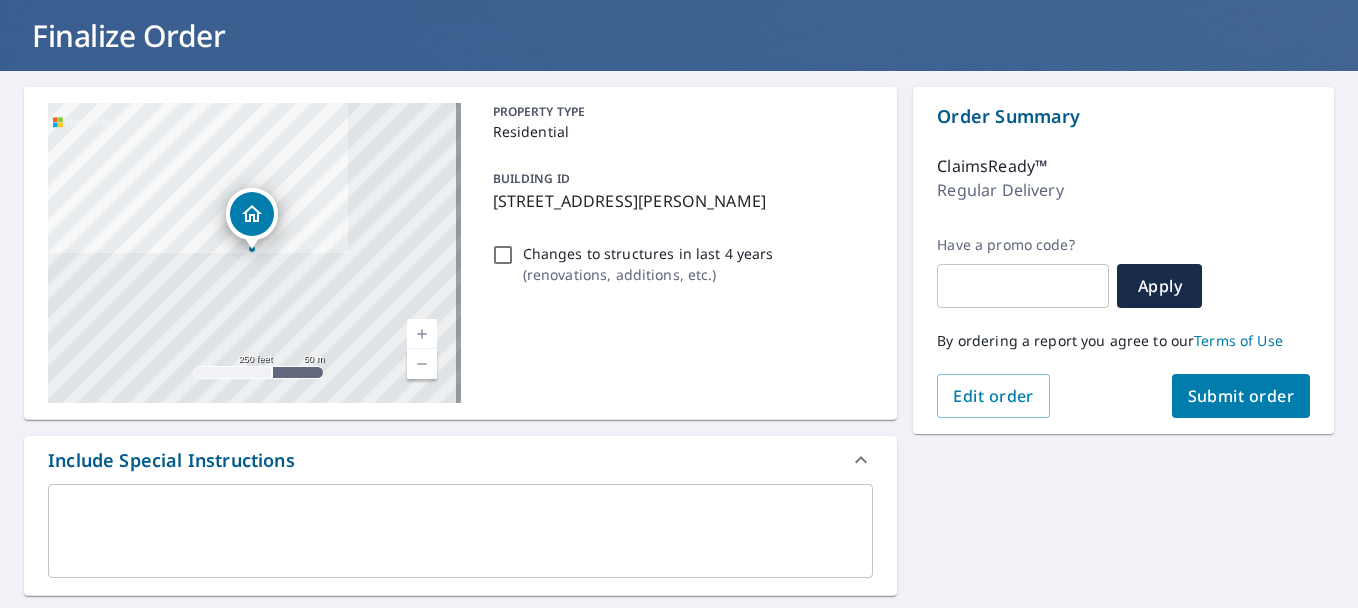 click on "Submit order" at bounding box center [1241, 396] 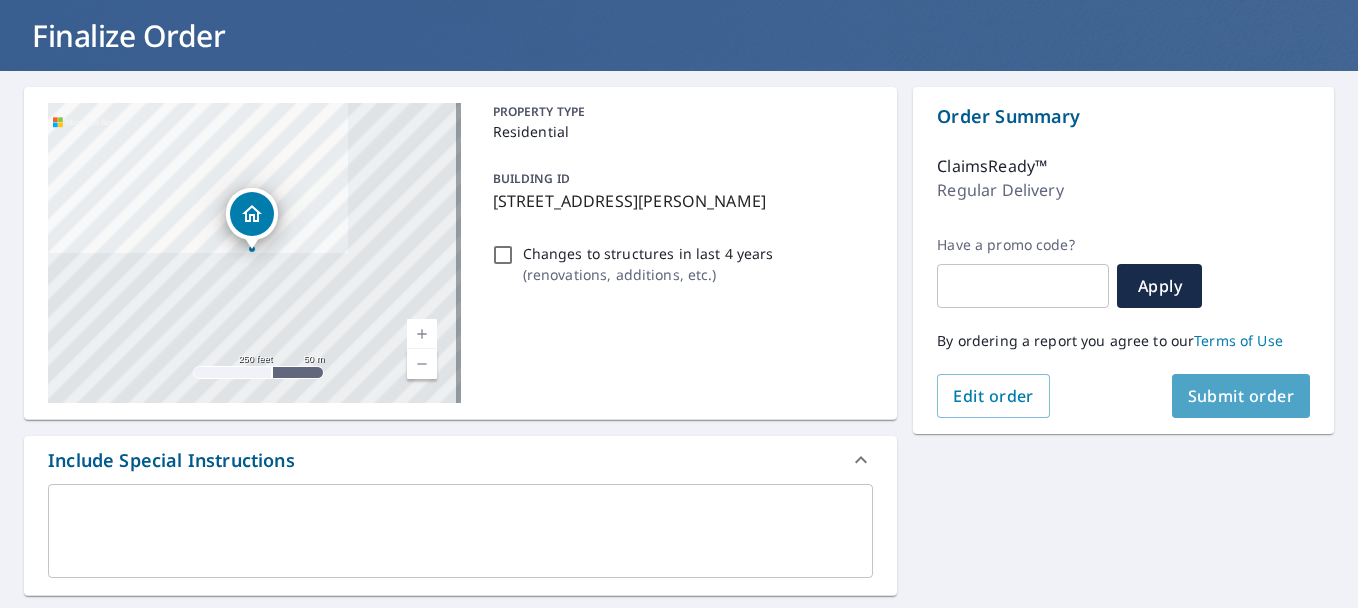 click on "Submit order" at bounding box center [1241, 396] 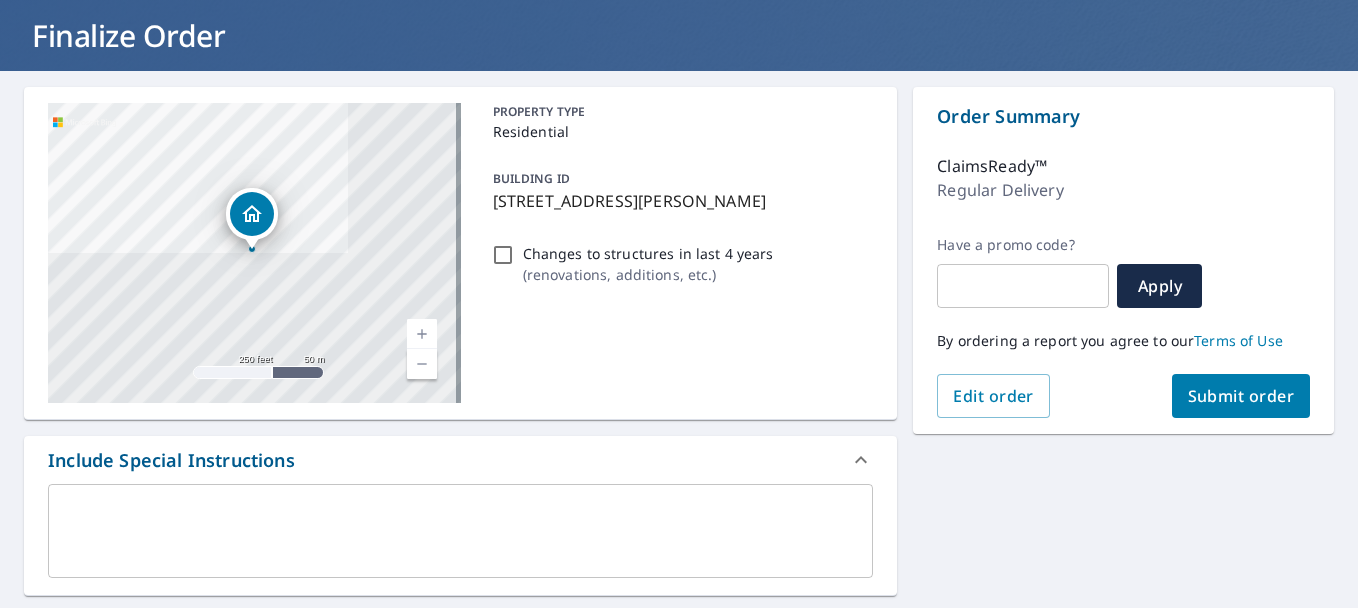 click on "Submit order" at bounding box center [1241, 396] 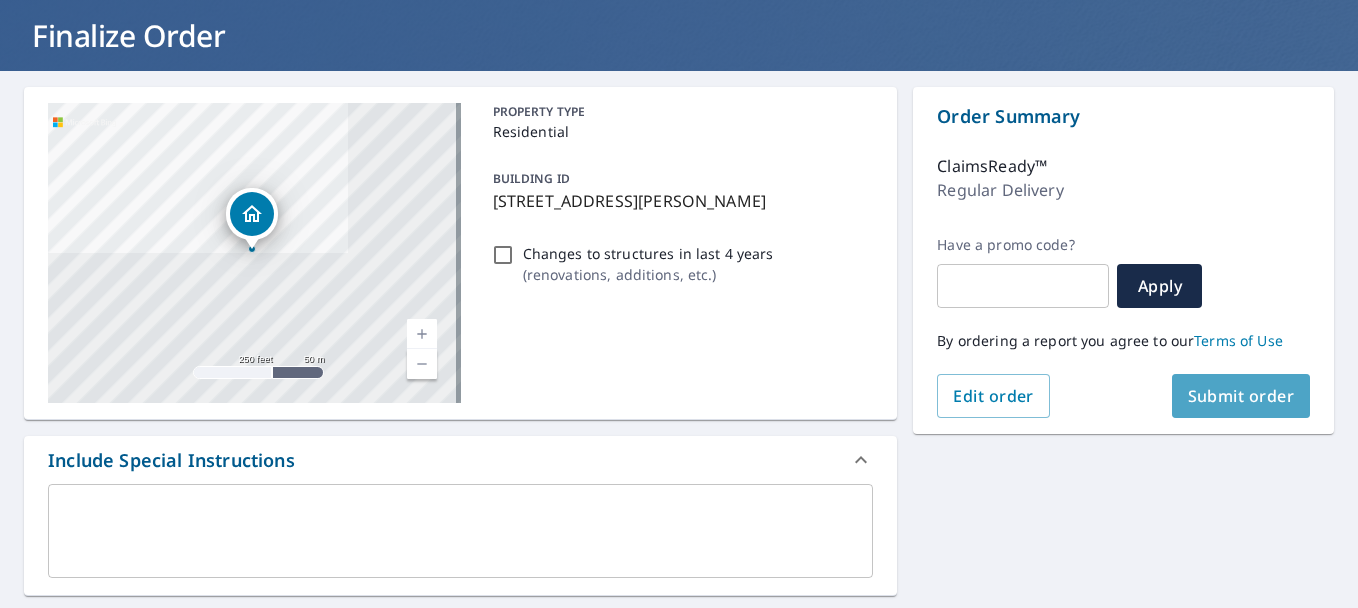 click on "Submit order" at bounding box center (1241, 396) 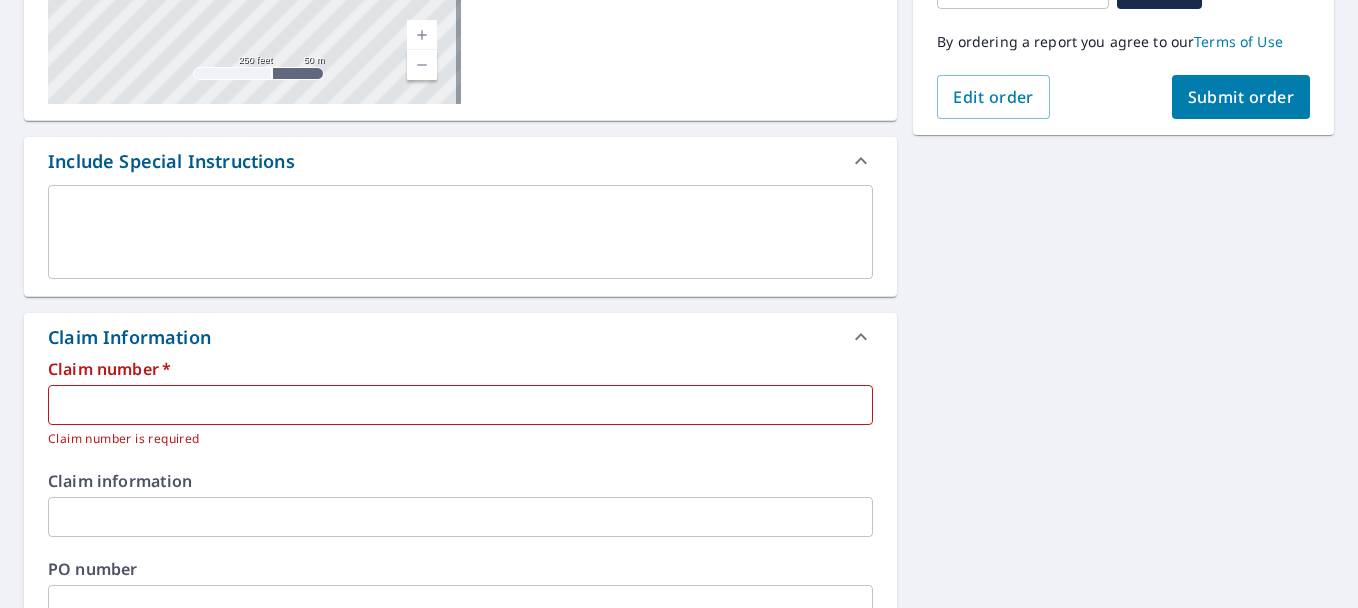 scroll, scrollTop: 414, scrollLeft: 0, axis: vertical 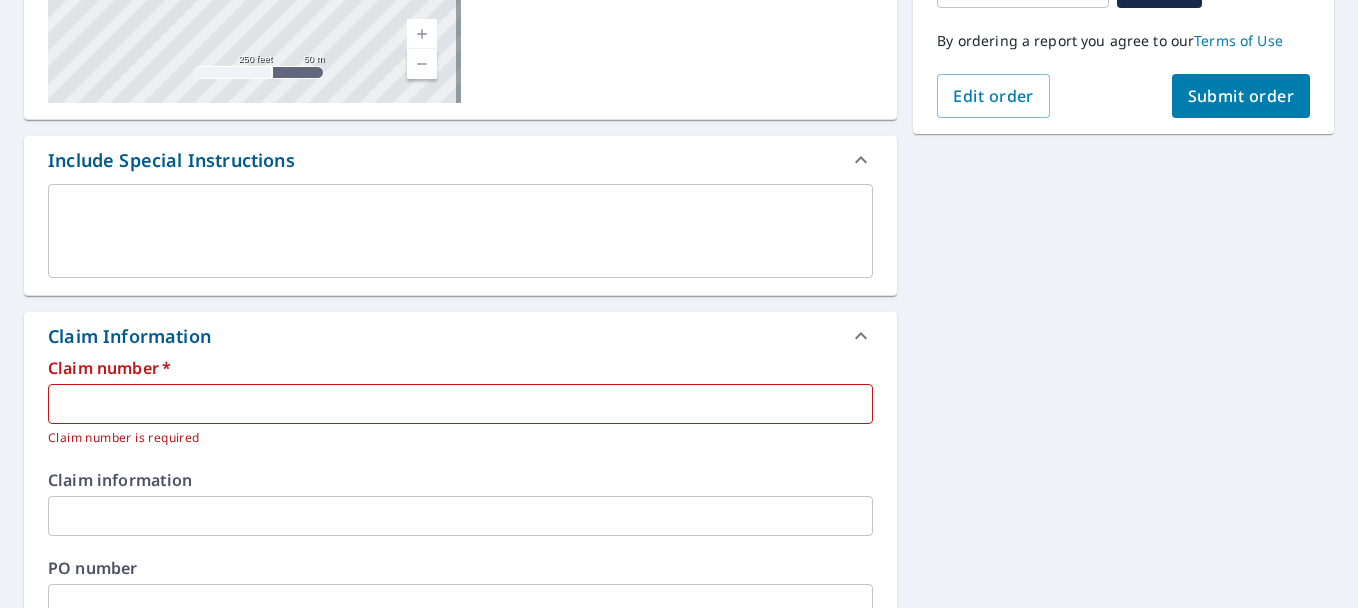 type 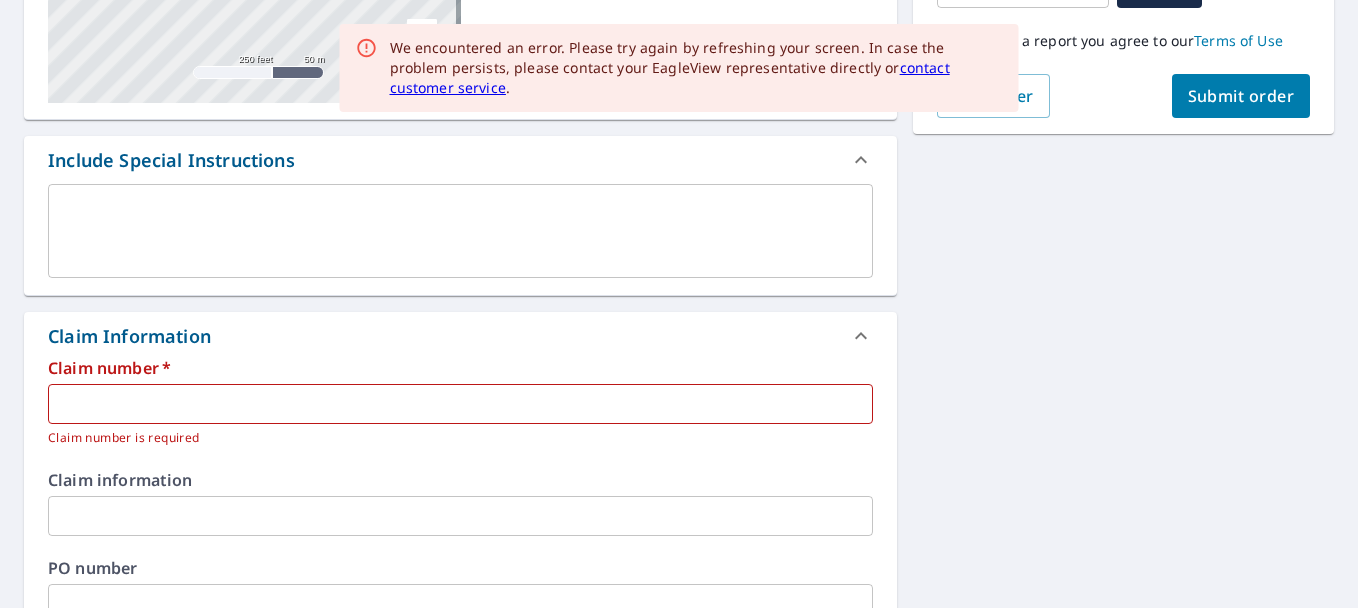click at bounding box center [460, 404] 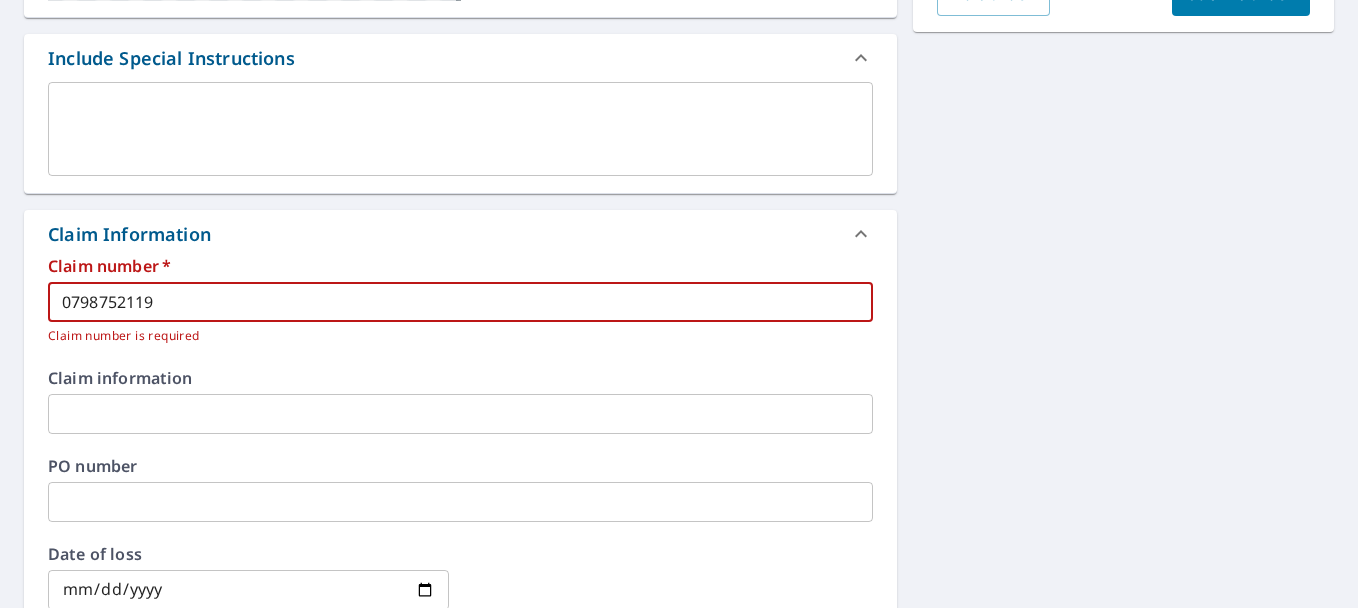 scroll, scrollTop: 514, scrollLeft: 0, axis: vertical 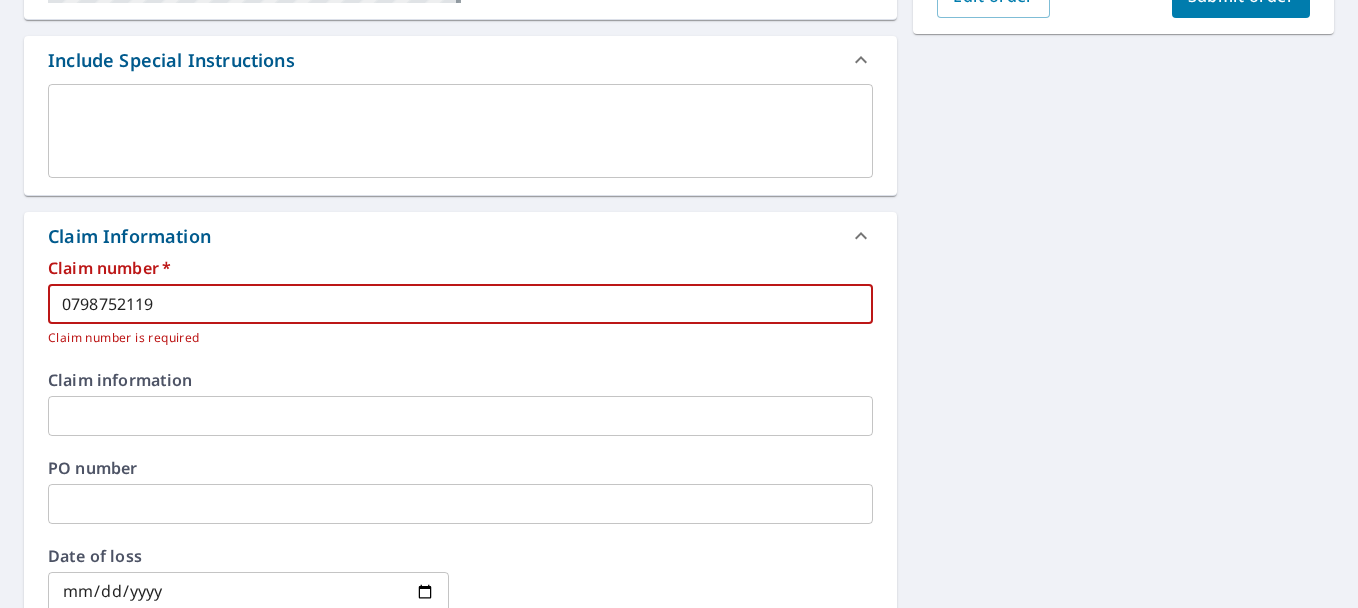 type on "0798752119" 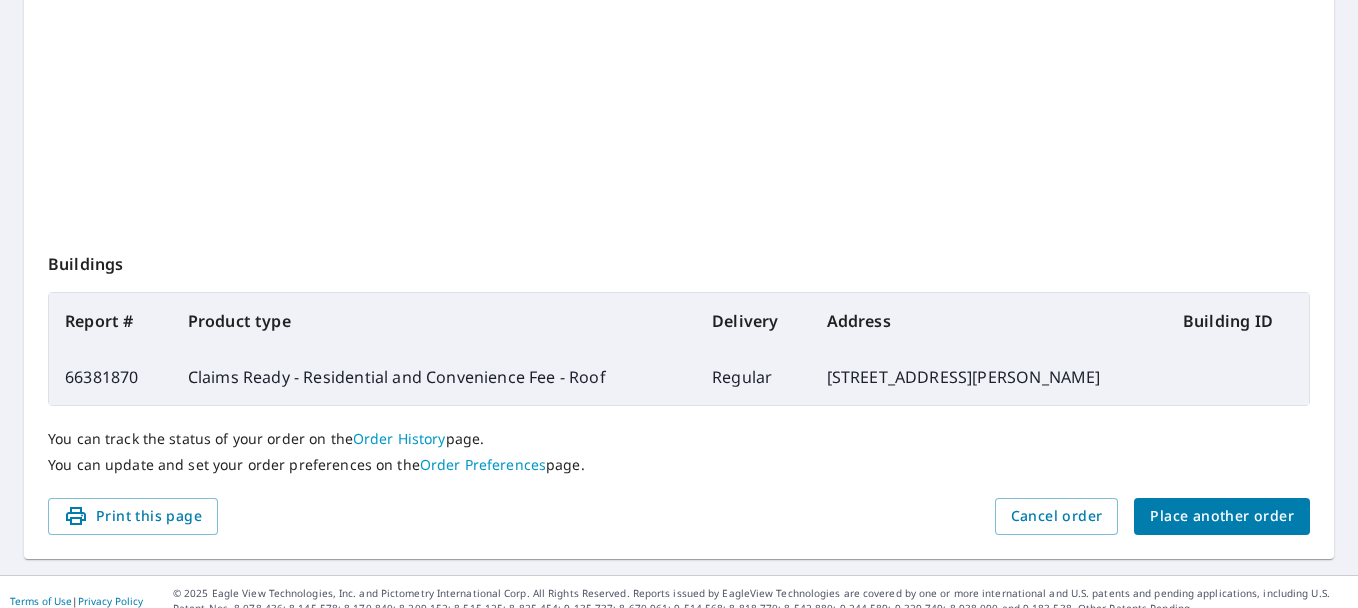 scroll, scrollTop: 569, scrollLeft: 0, axis: vertical 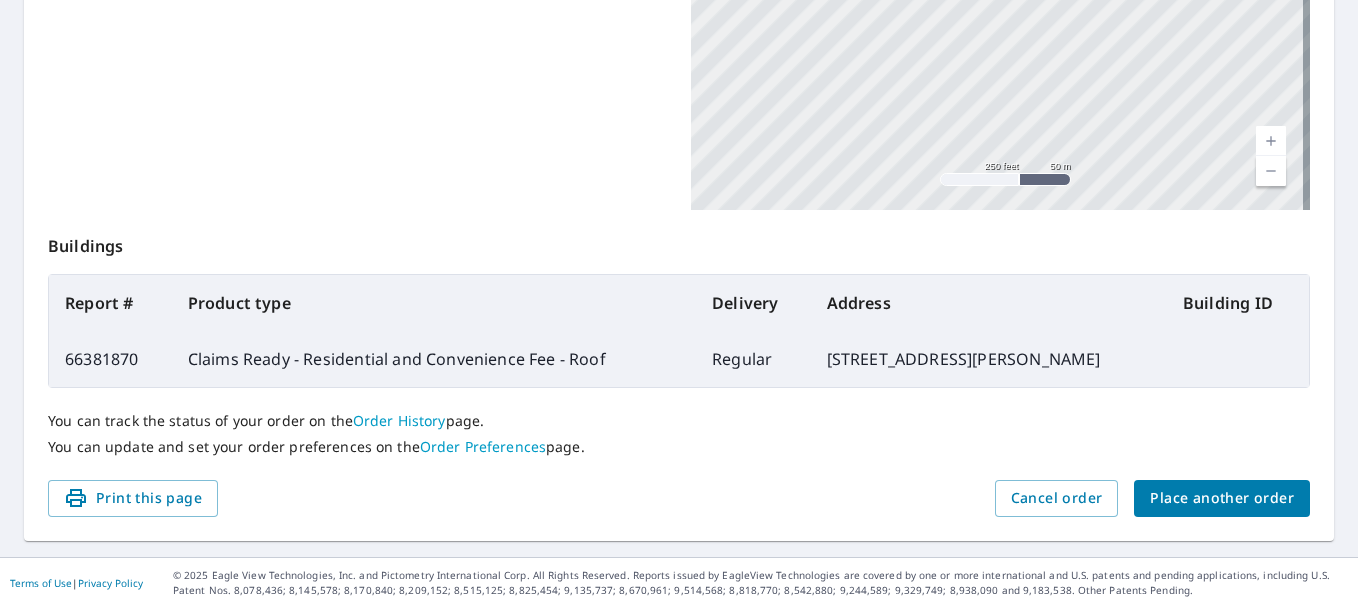 click on "Place another order" at bounding box center (1222, 498) 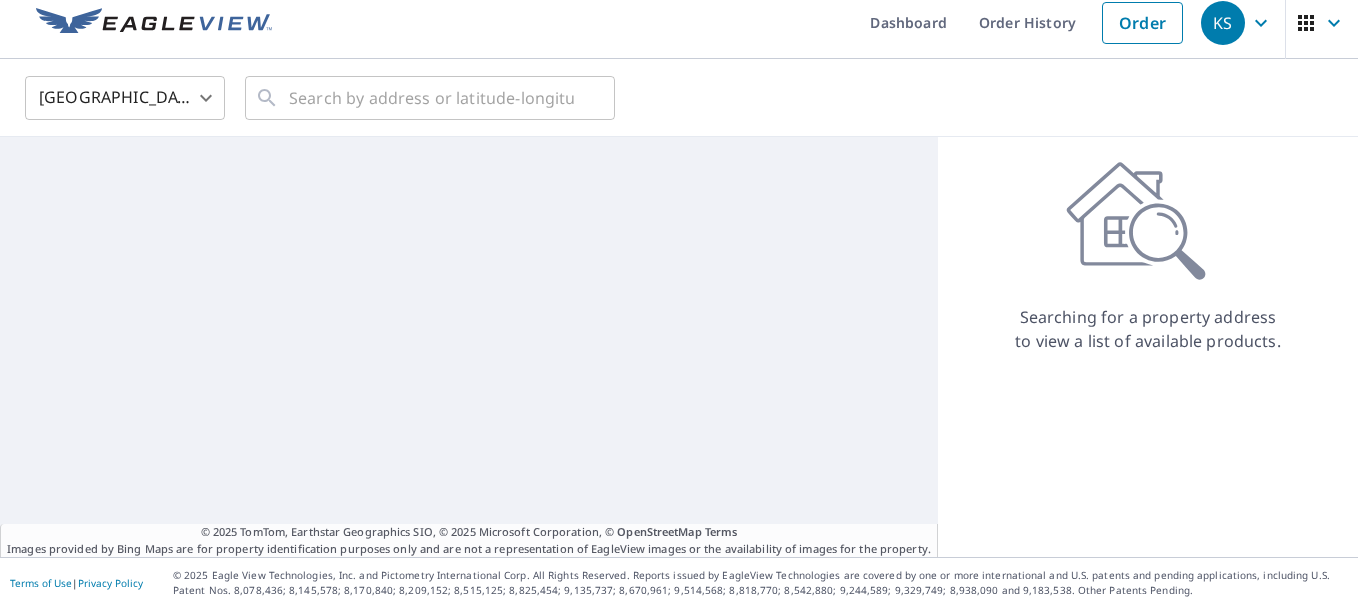 scroll, scrollTop: 14, scrollLeft: 0, axis: vertical 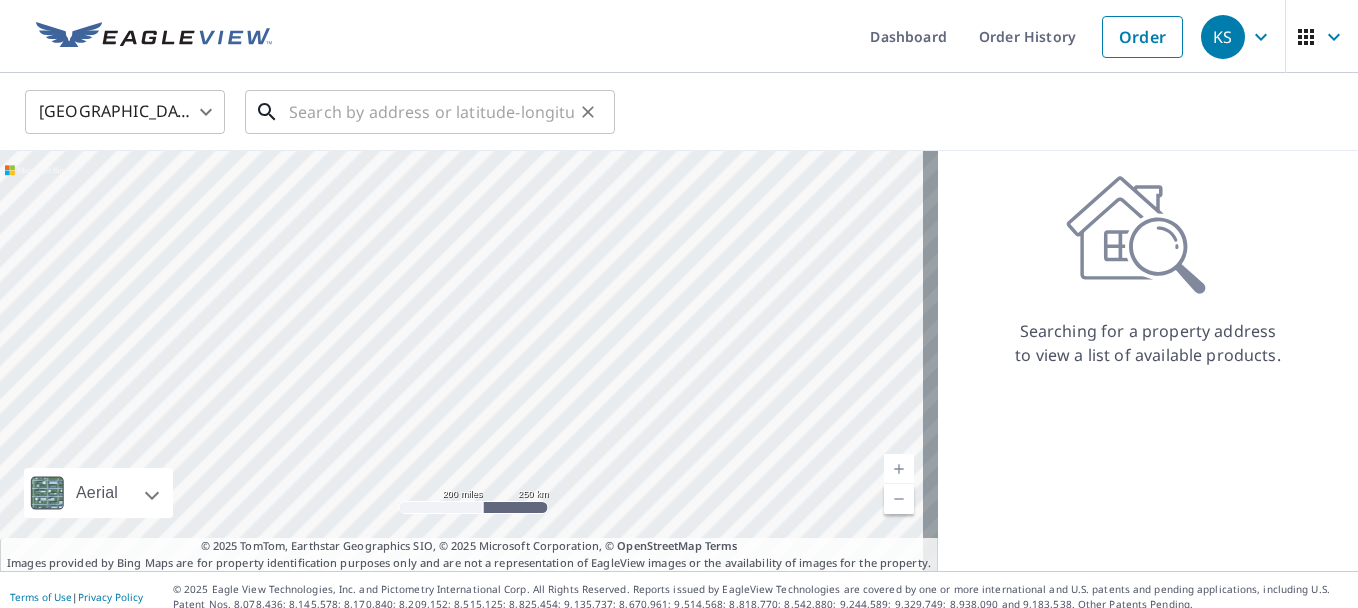 click at bounding box center [431, 112] 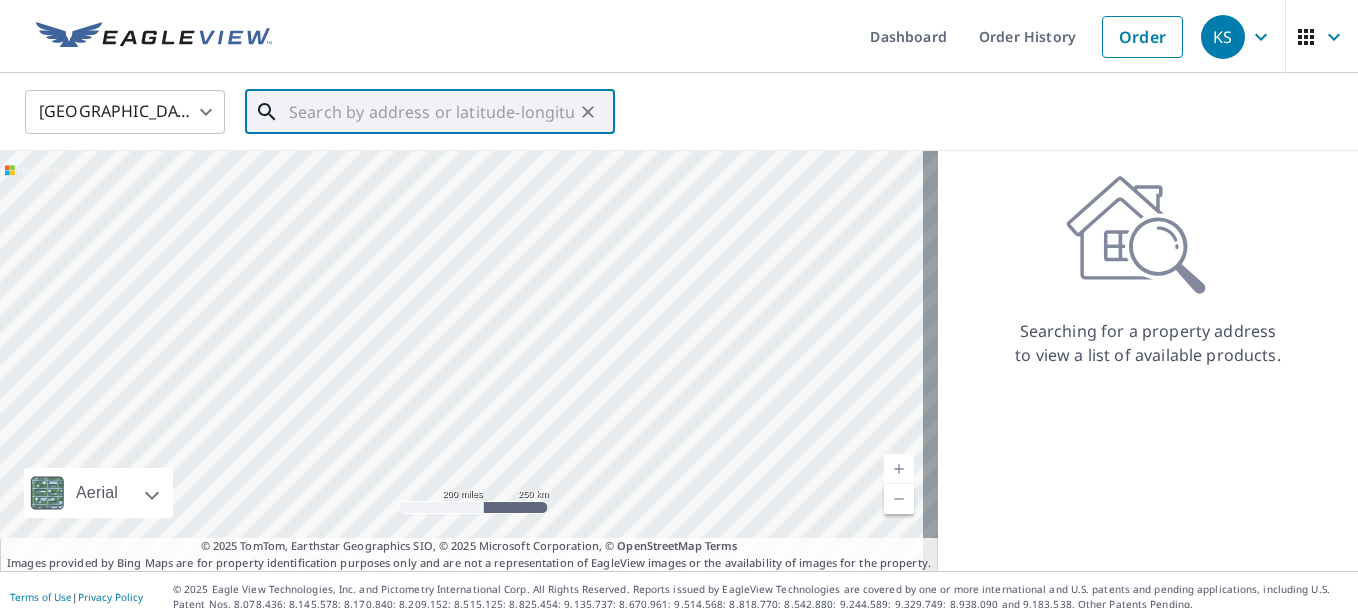 paste on "0798752119" 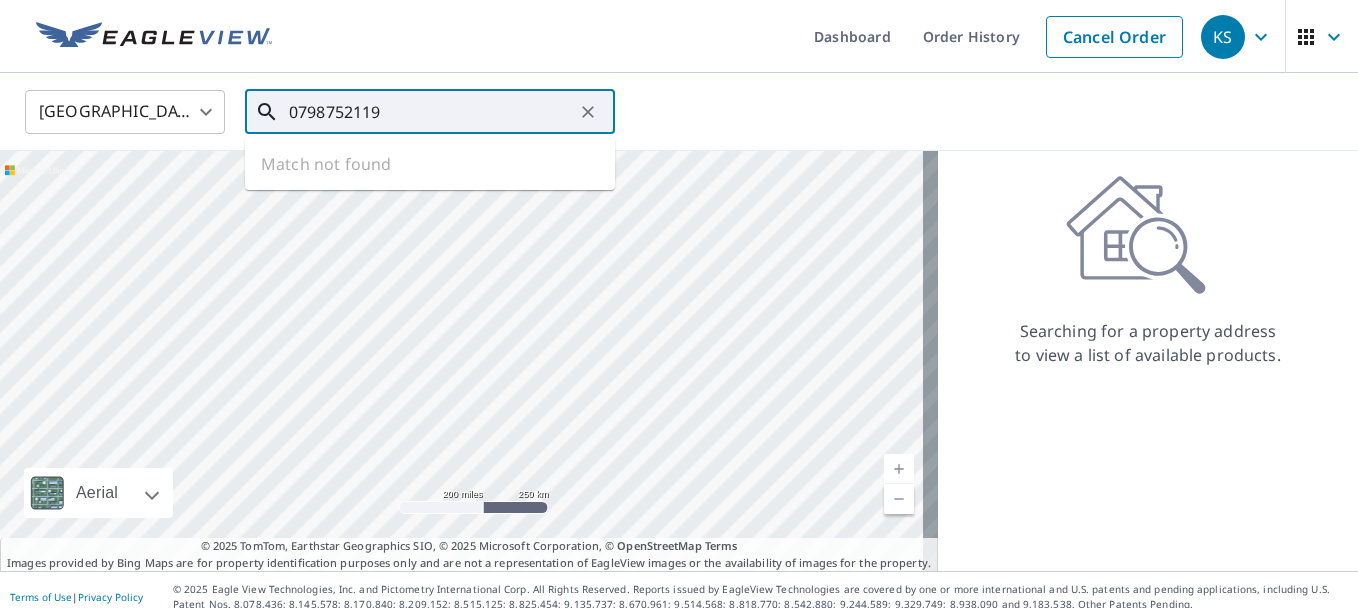click on "Match not found" at bounding box center [430, 164] 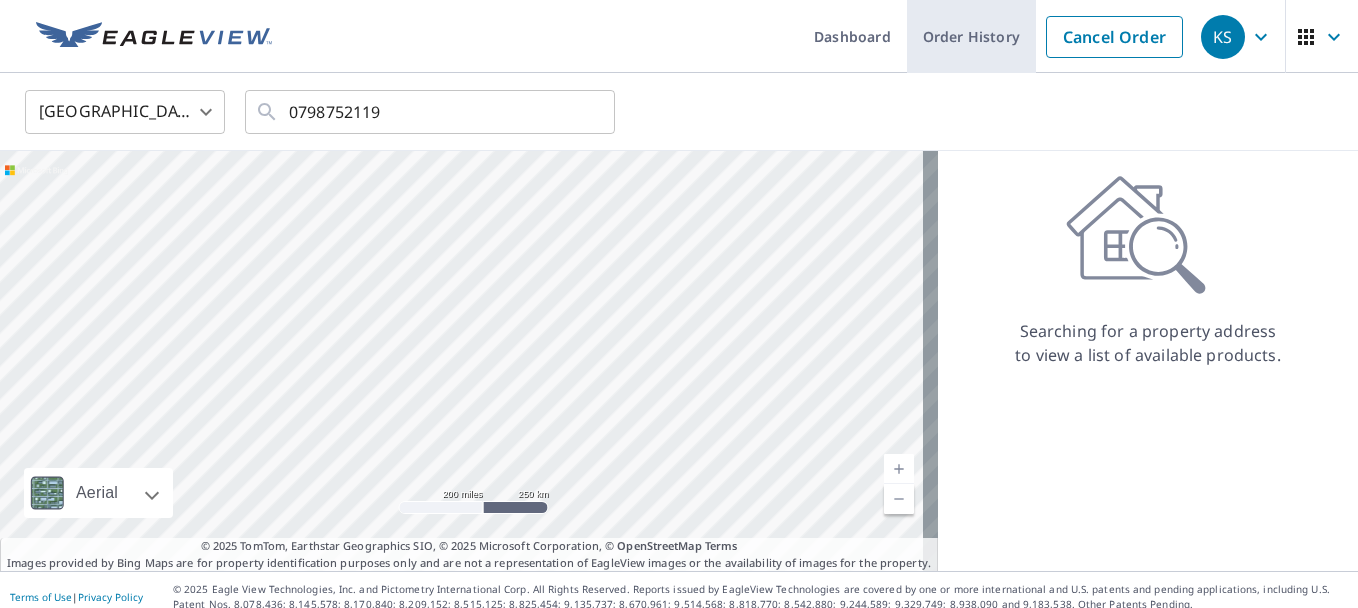 click on "Order History" at bounding box center [971, 36] 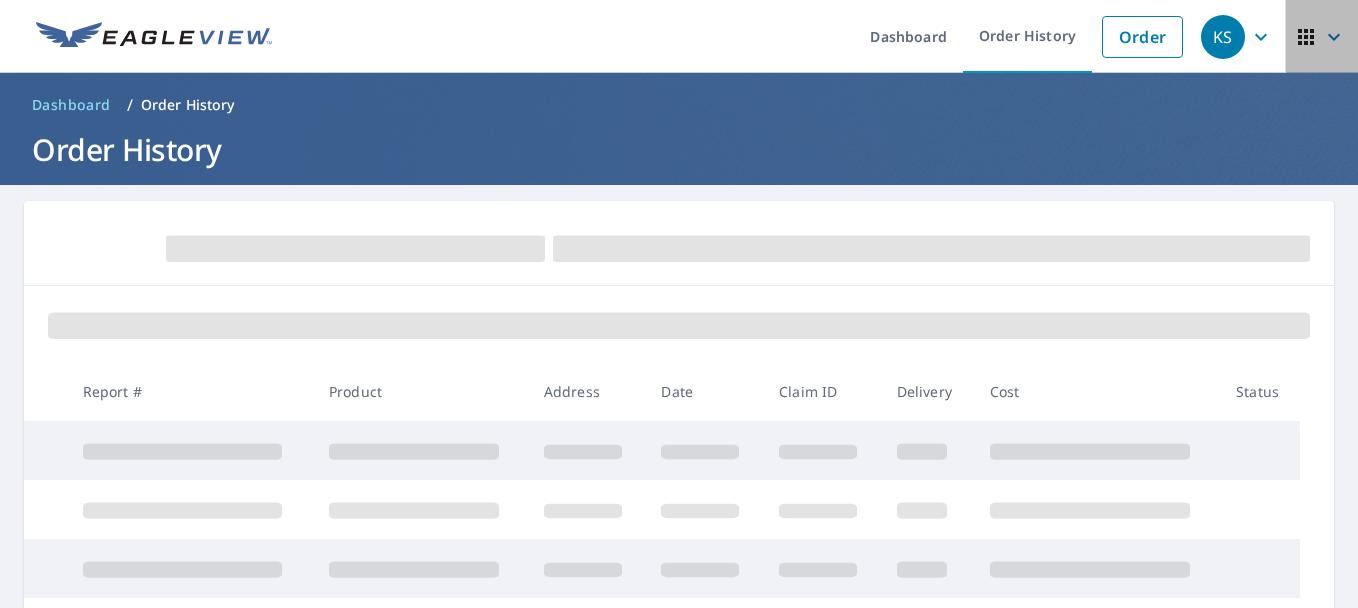 click 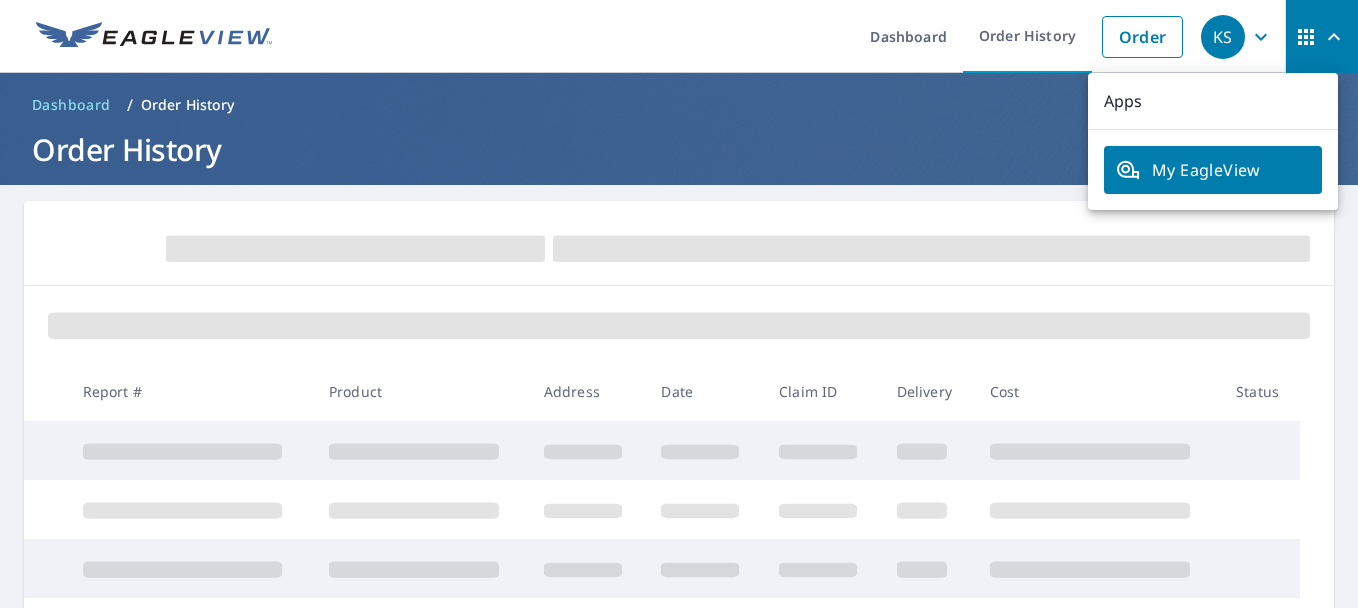 click on "Cost" at bounding box center (1097, 391) 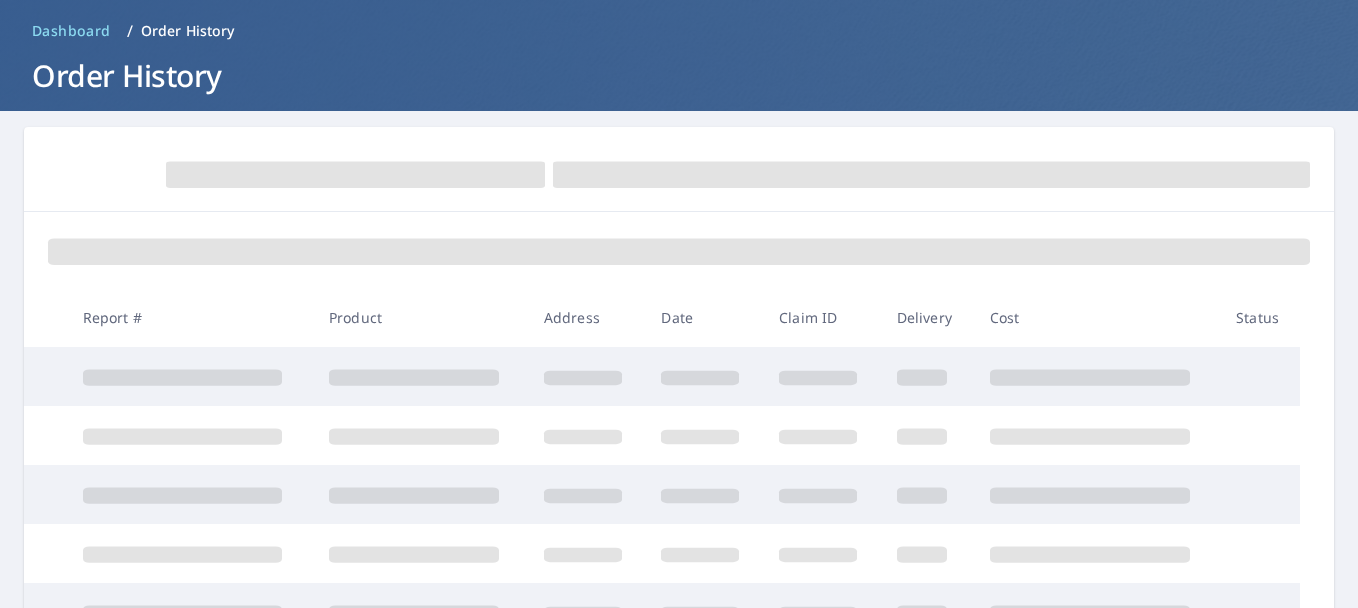 scroll, scrollTop: 0, scrollLeft: 0, axis: both 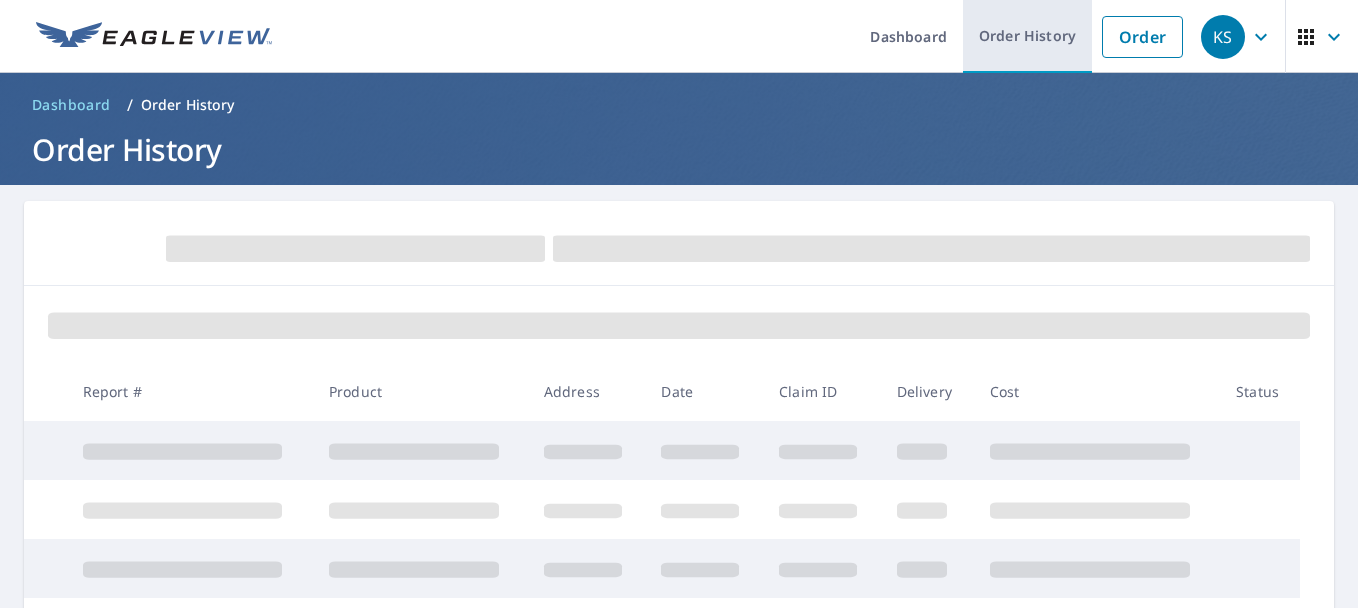 click on "Order History" at bounding box center [1027, 36] 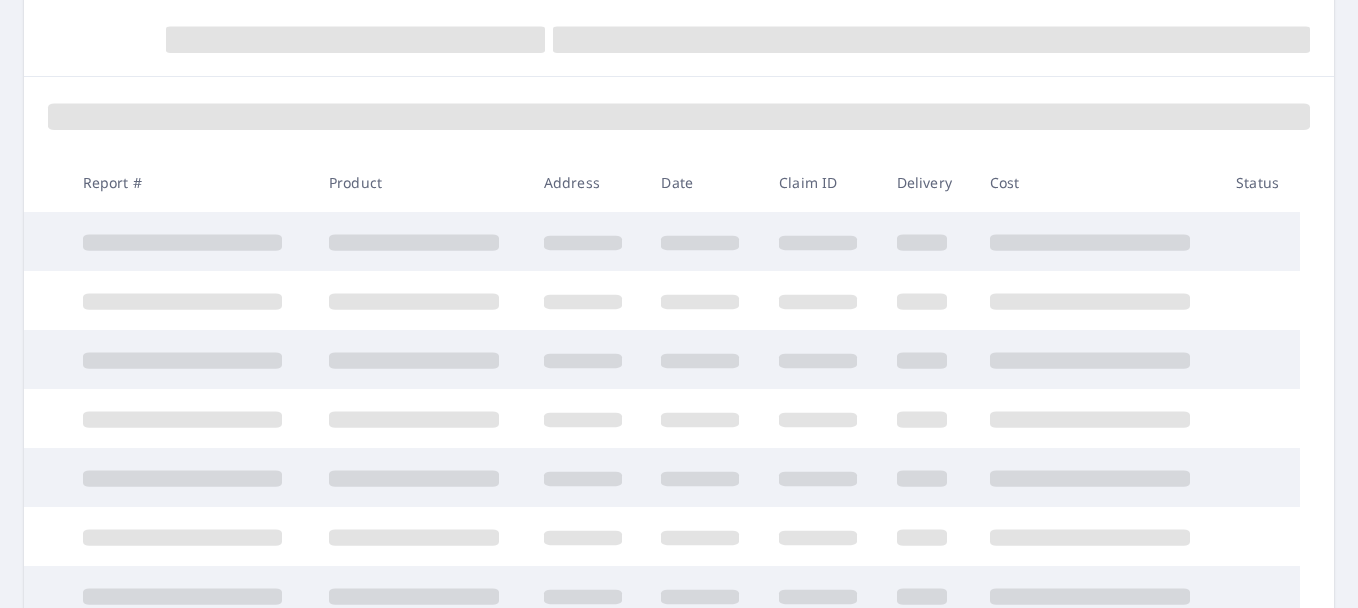 scroll, scrollTop: 0, scrollLeft: 0, axis: both 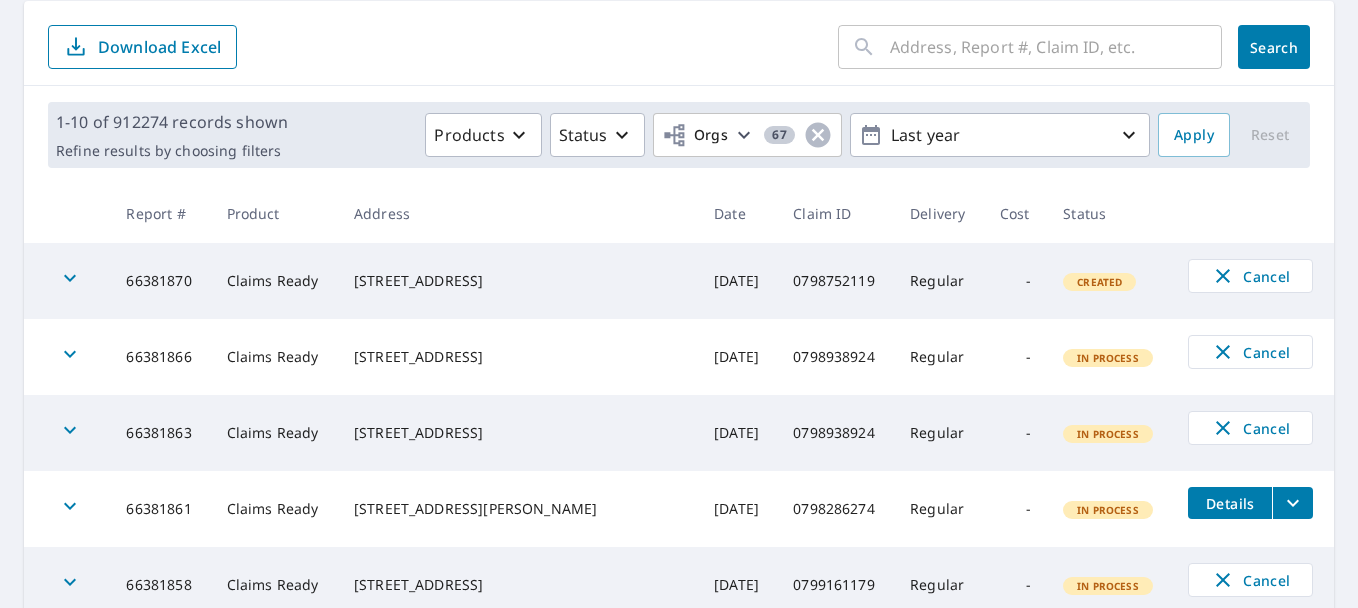 click on "0798752119" at bounding box center (835, 281) 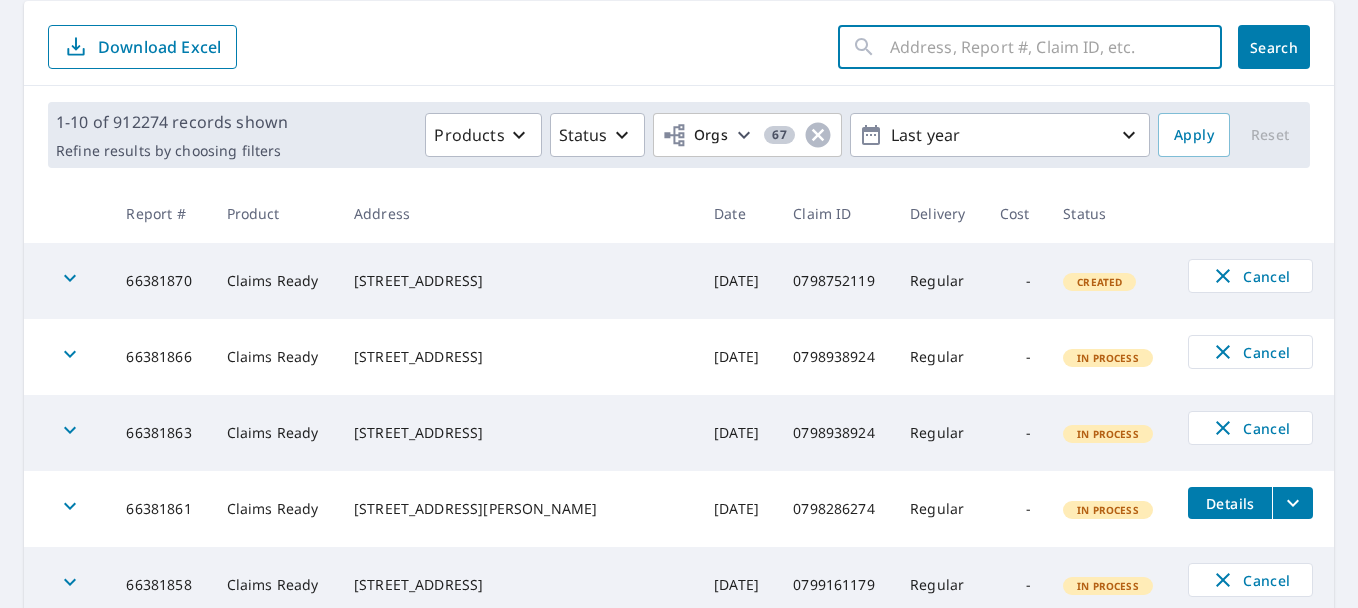 click at bounding box center (1056, 47) 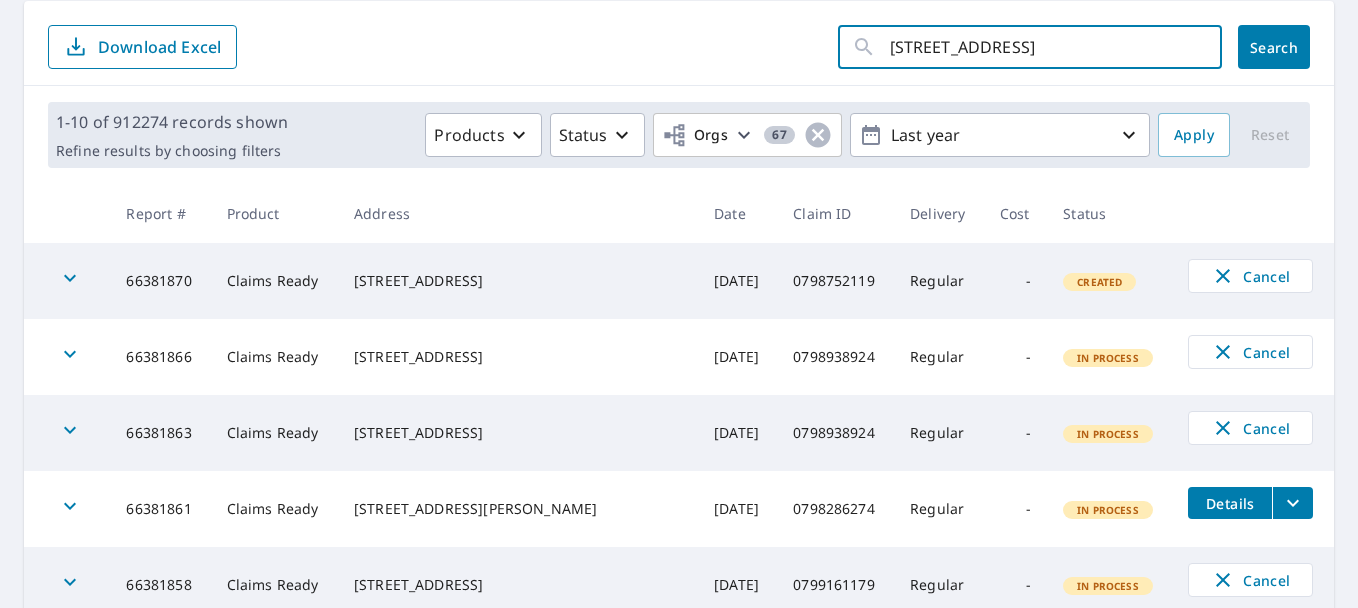 scroll, scrollTop: 0, scrollLeft: 53, axis: horizontal 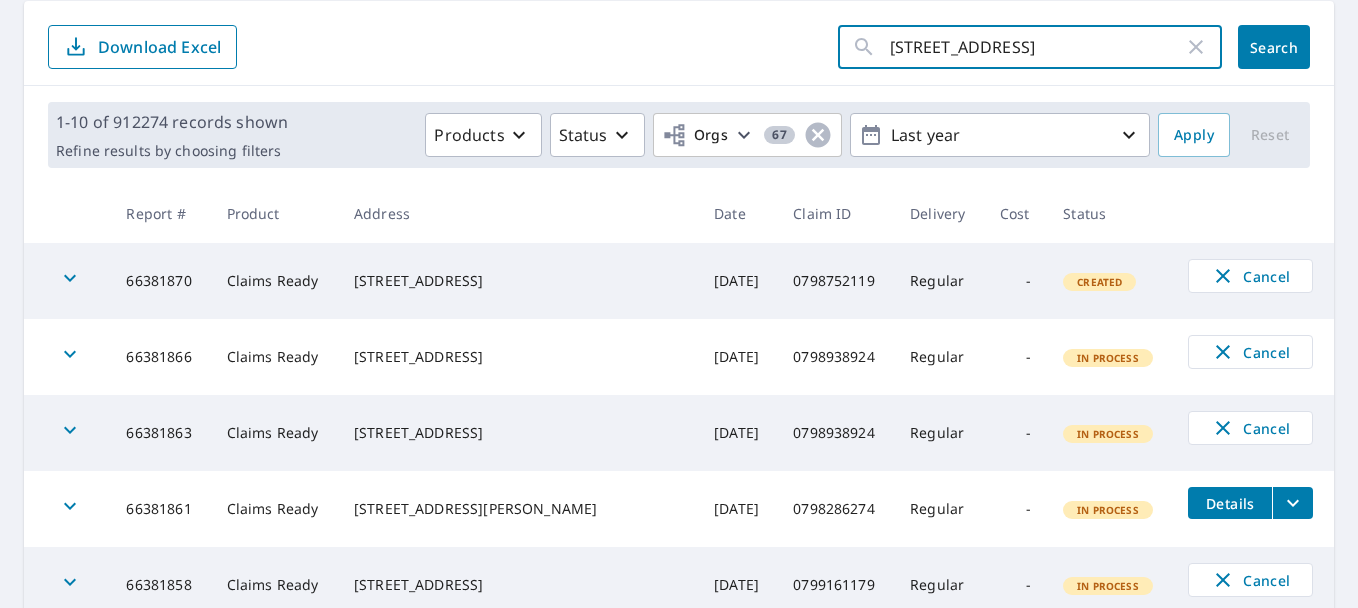 type on "[STREET_ADDRESS]" 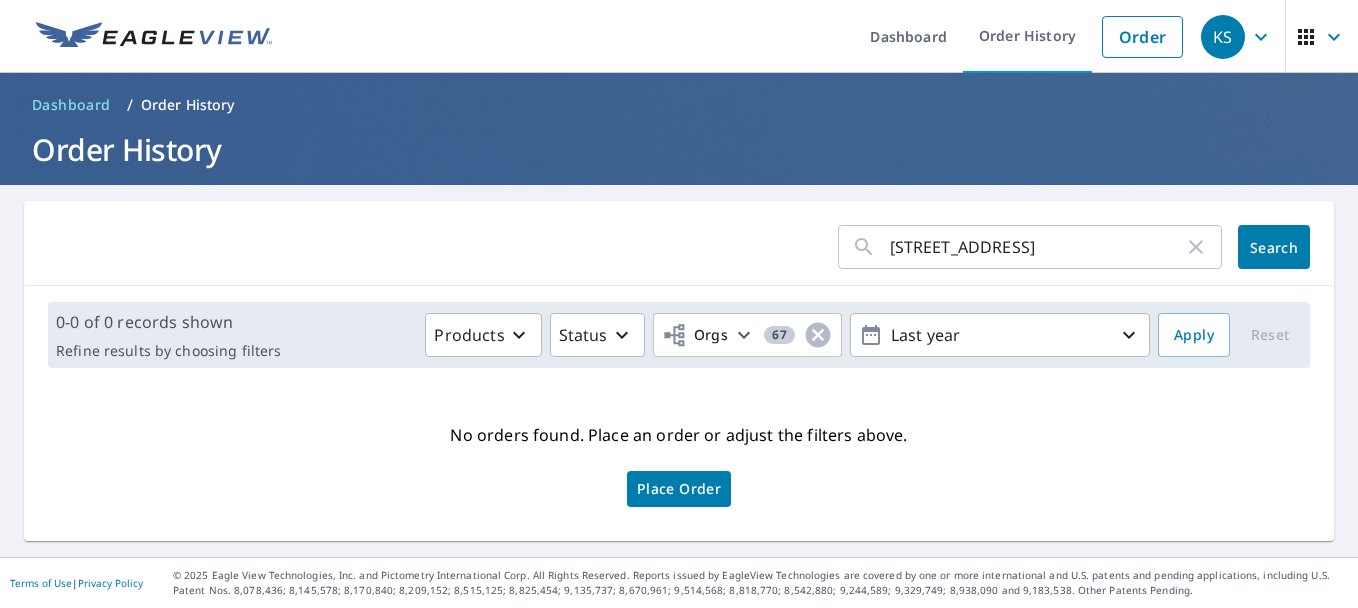 scroll, scrollTop: 0, scrollLeft: 0, axis: both 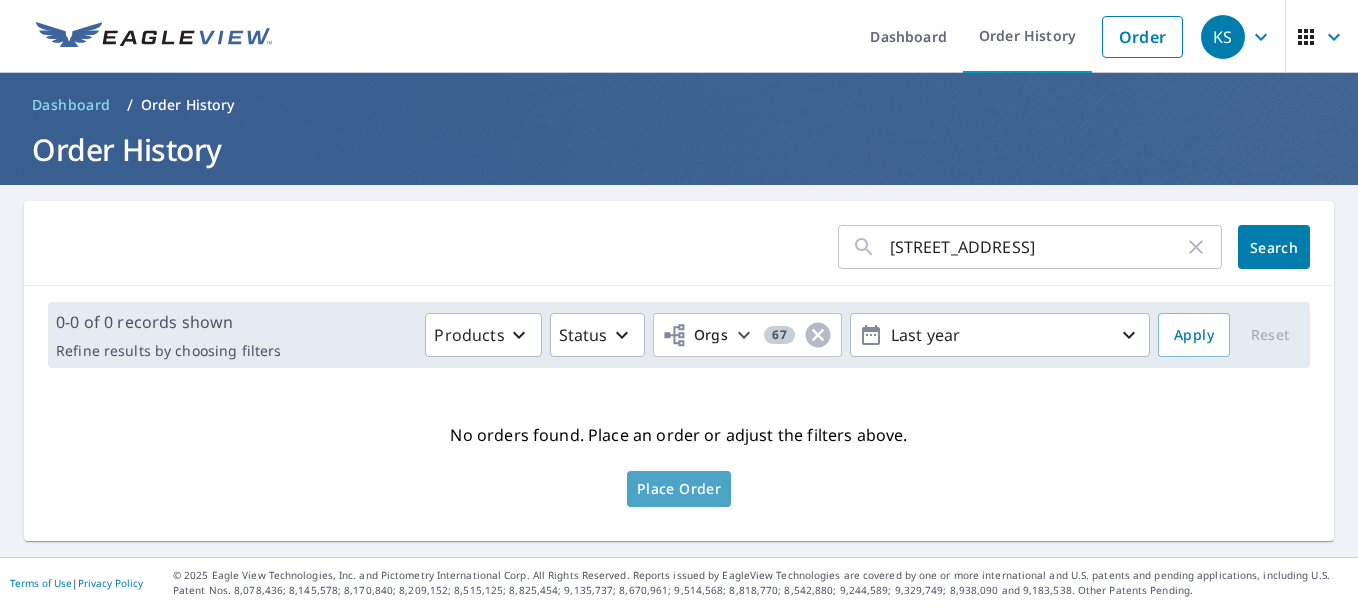 click on "Place Order" at bounding box center [679, 489] 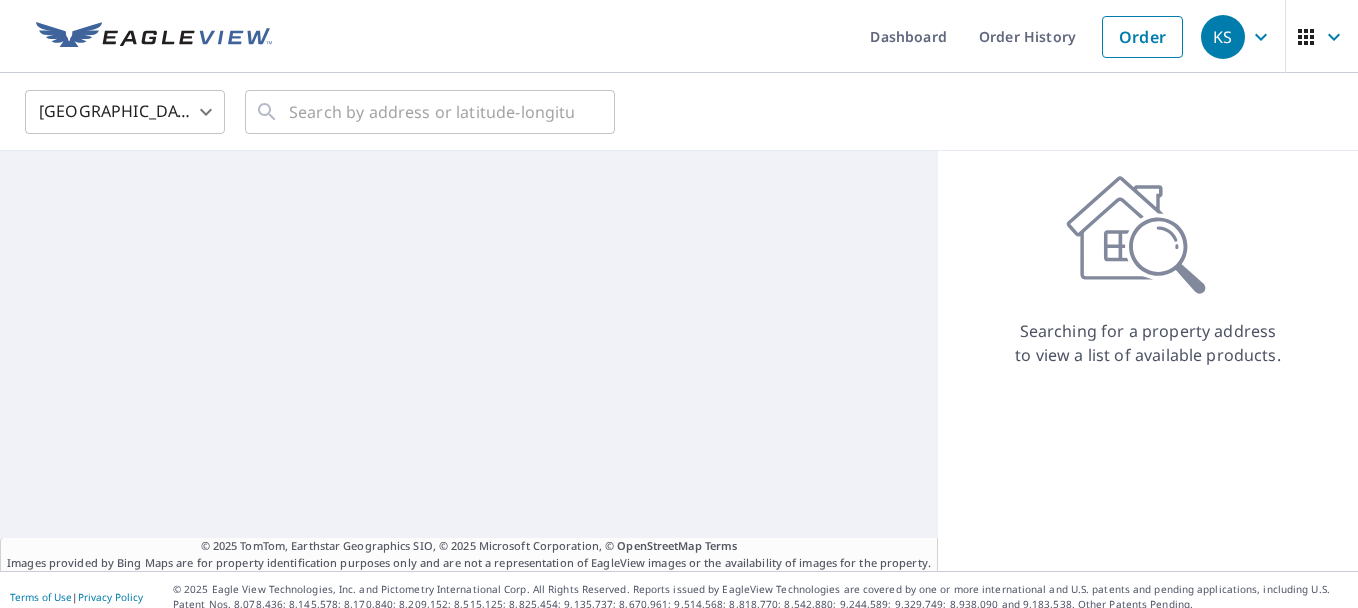 scroll, scrollTop: 0, scrollLeft: 0, axis: both 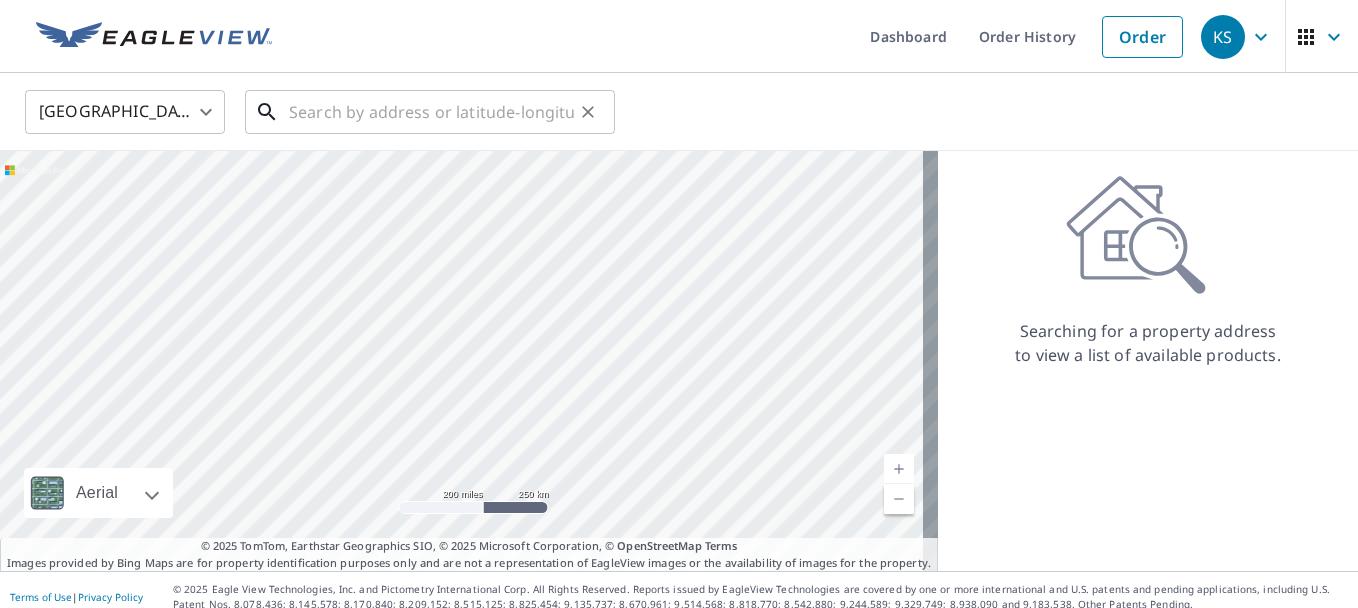 click at bounding box center [431, 112] 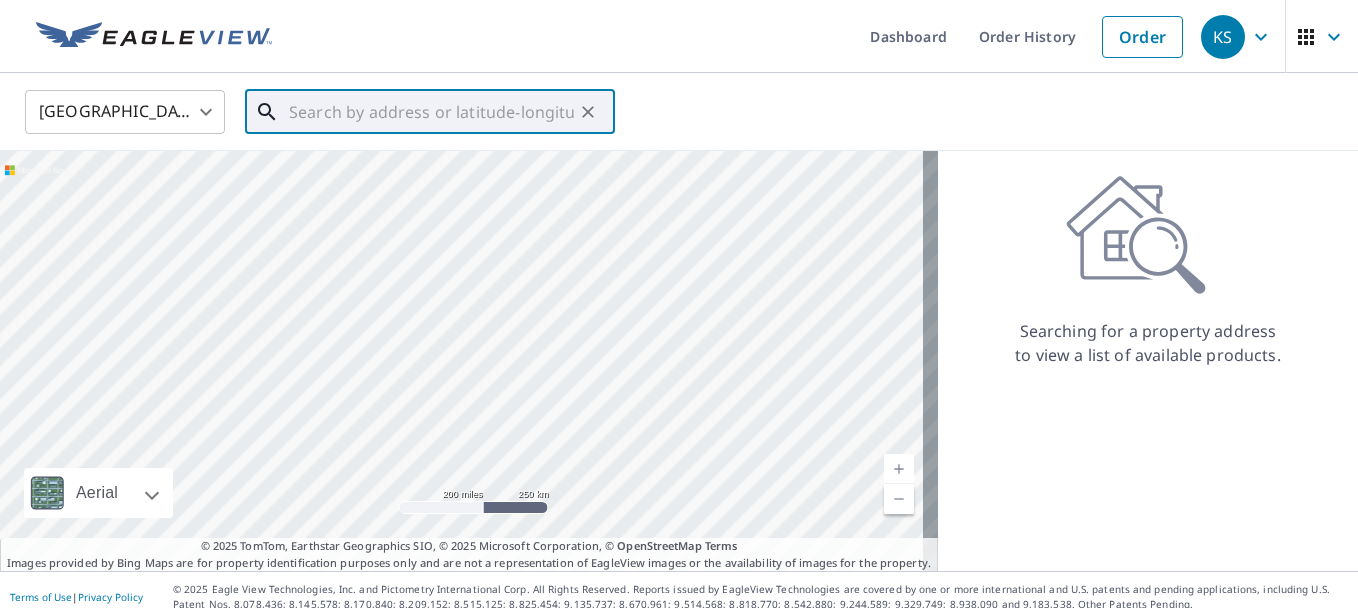 paste on "[STREET_ADDRESS]" 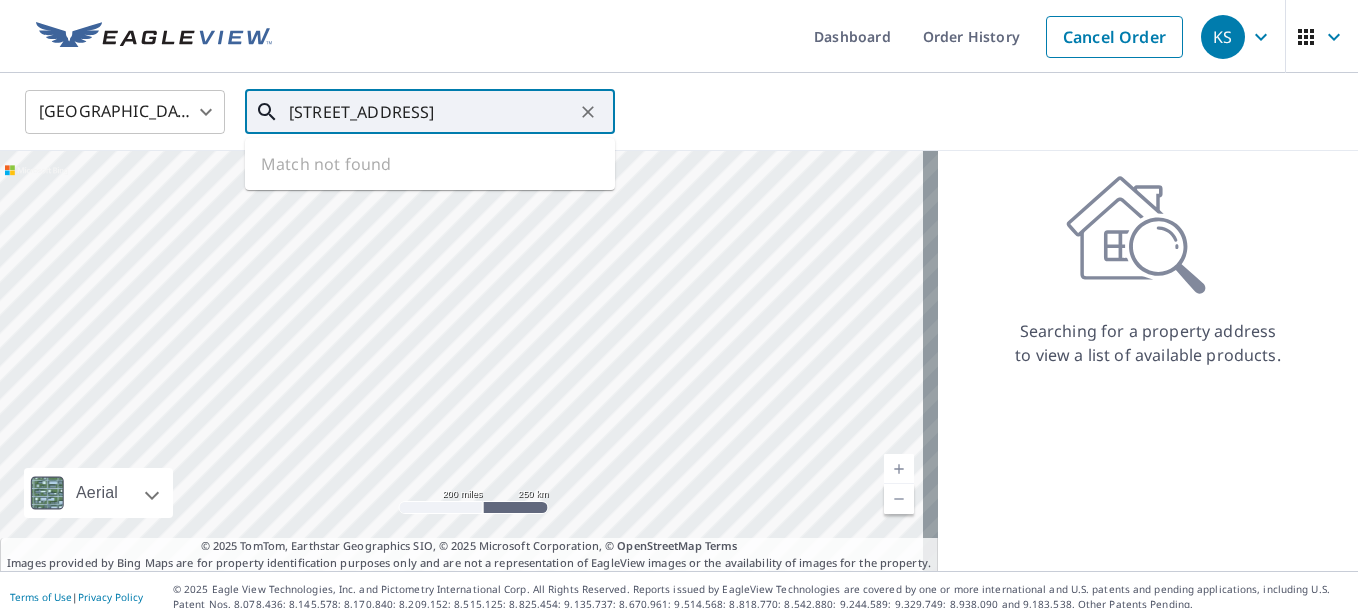 scroll, scrollTop: 0, scrollLeft: 62, axis: horizontal 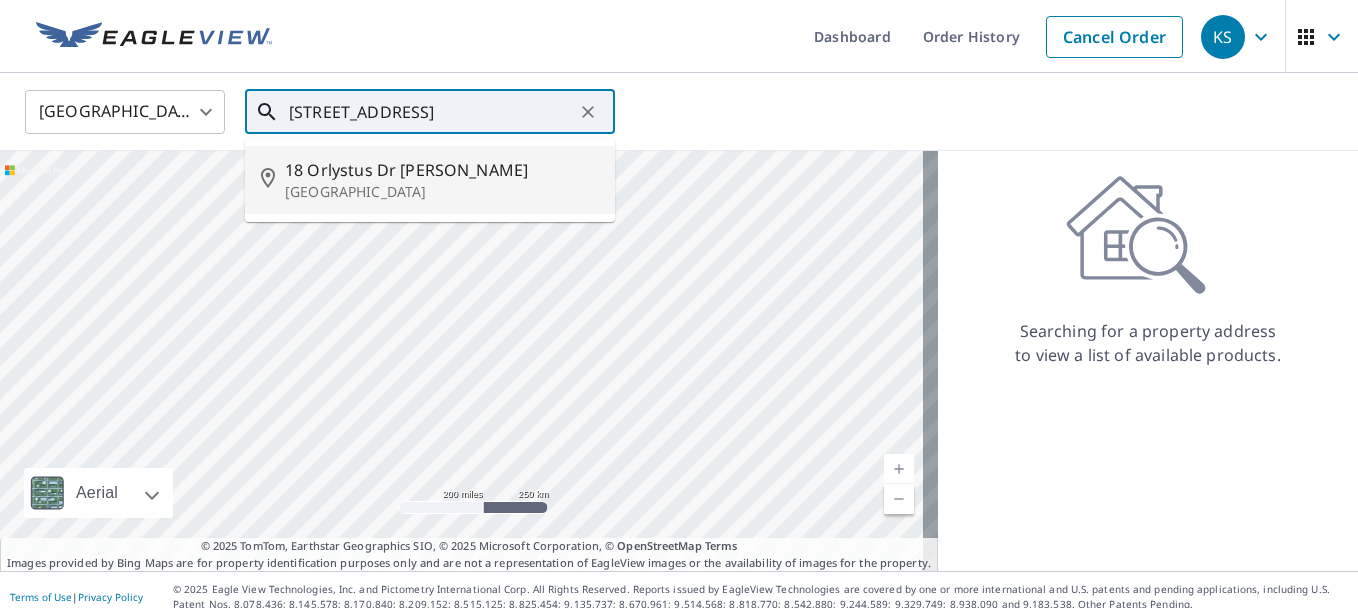 click on "18 Orlystus Dr SW" at bounding box center [442, 170] 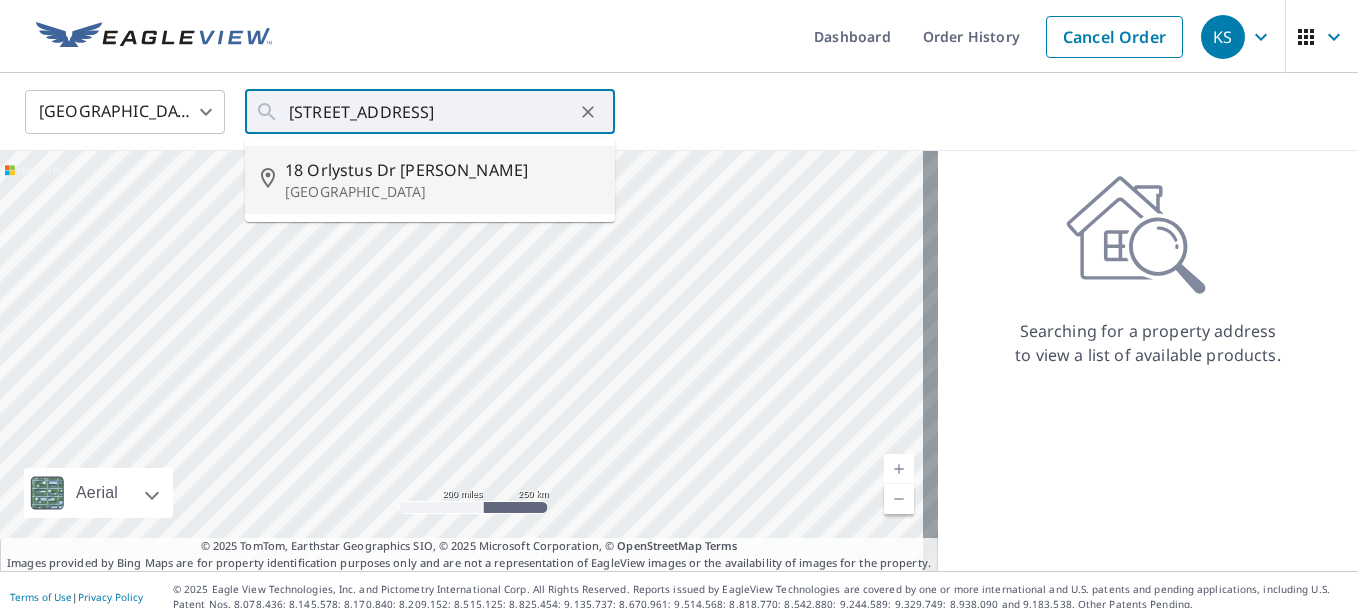 type on "18 Orlystus Dr SW Rome, GA 30161" 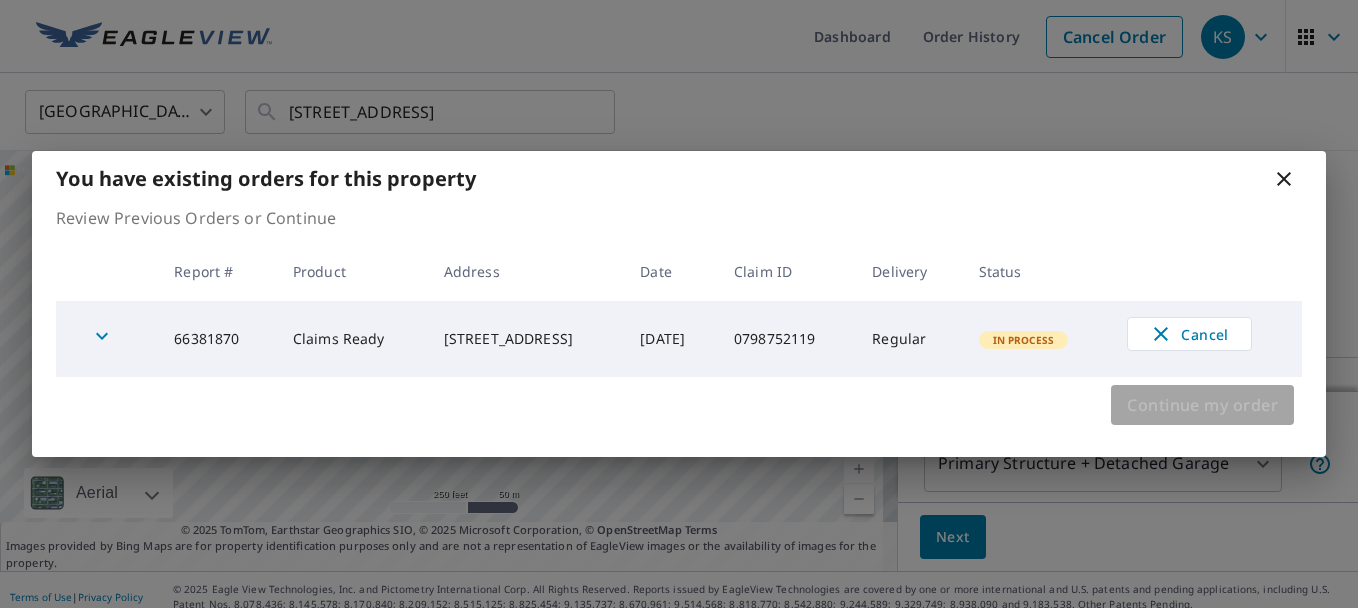 click on "Continue my order" at bounding box center (1202, 405) 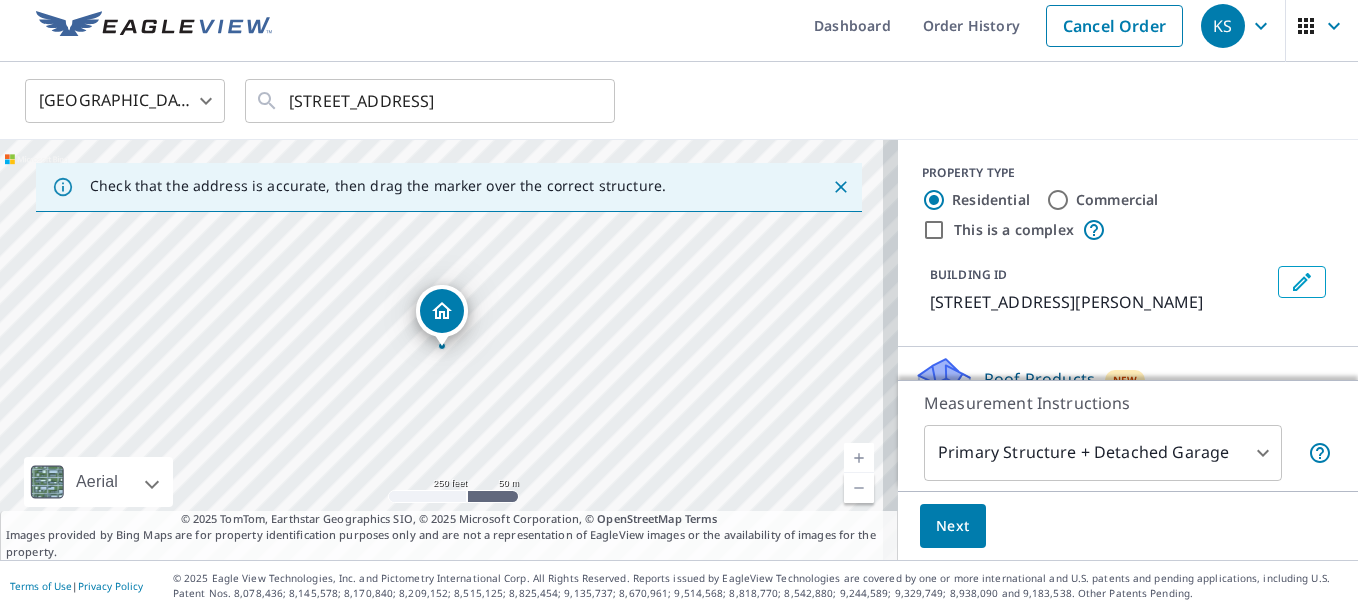 scroll, scrollTop: 14, scrollLeft: 0, axis: vertical 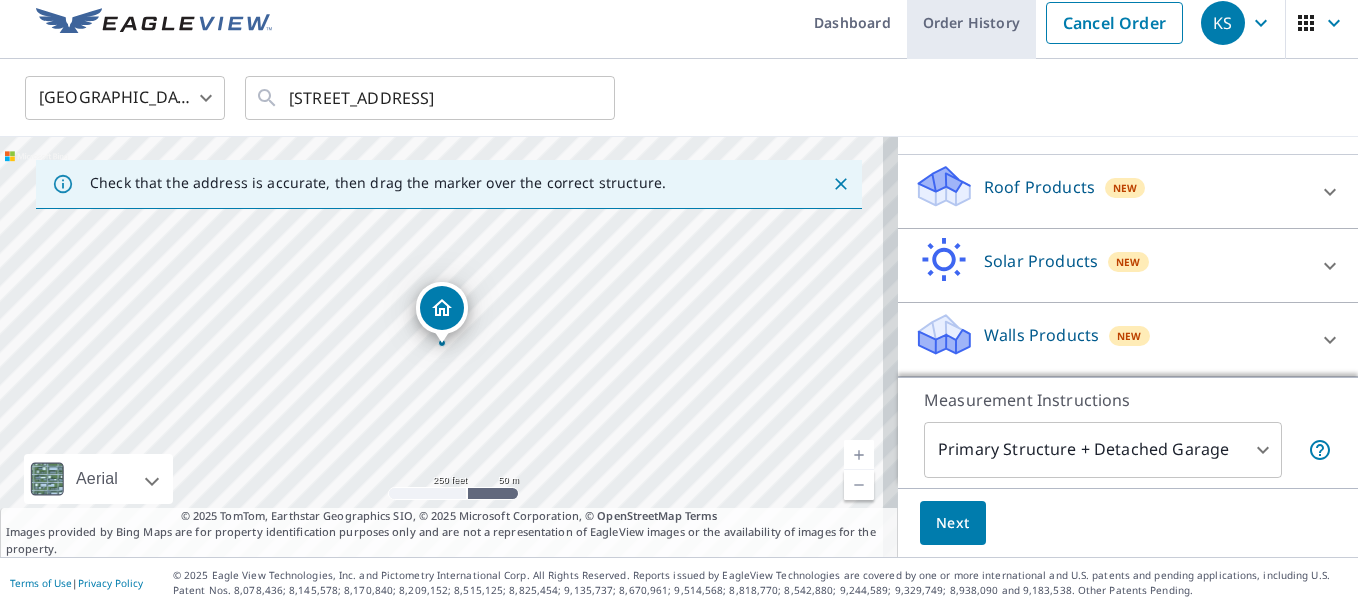 click on "Order History" at bounding box center (971, 22) 